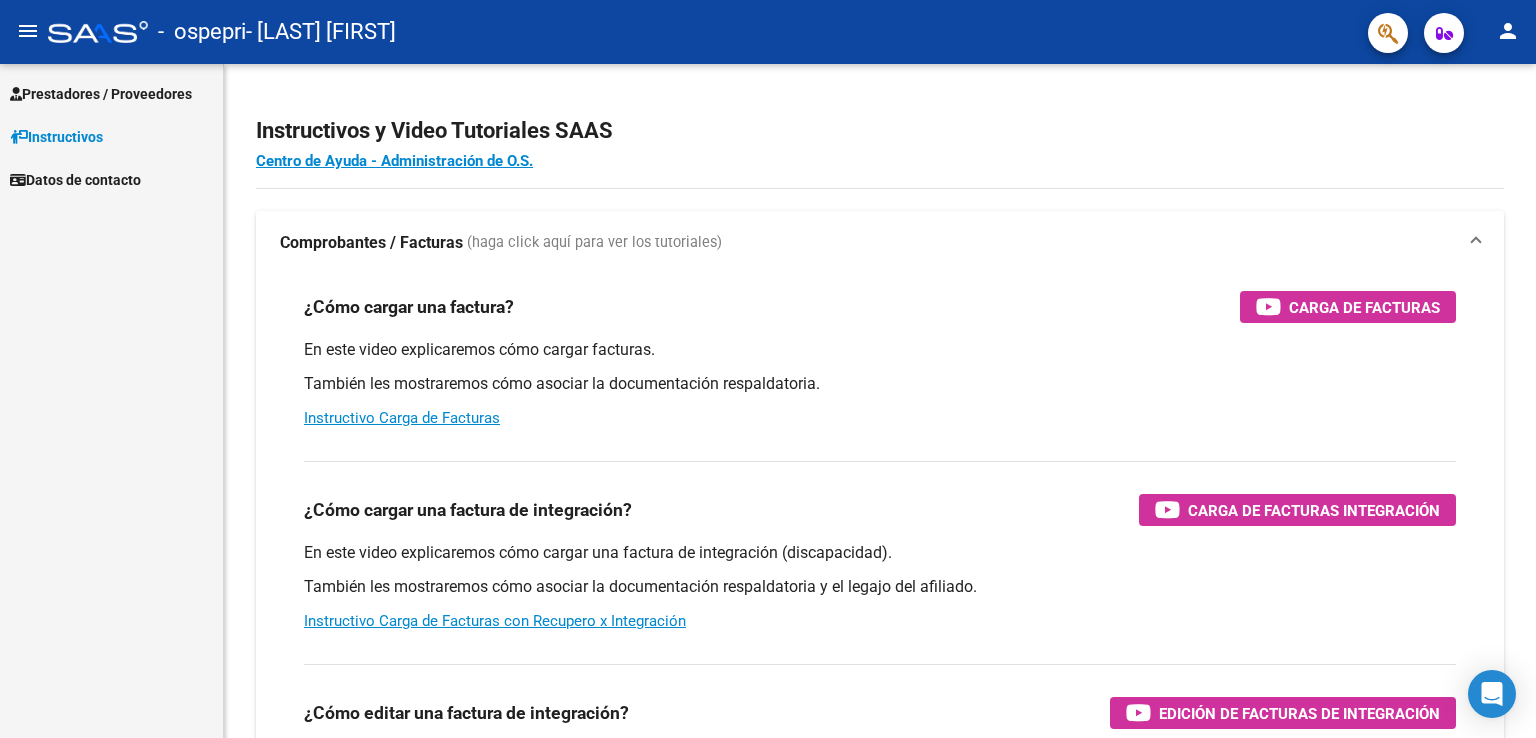 scroll, scrollTop: 0, scrollLeft: 0, axis: both 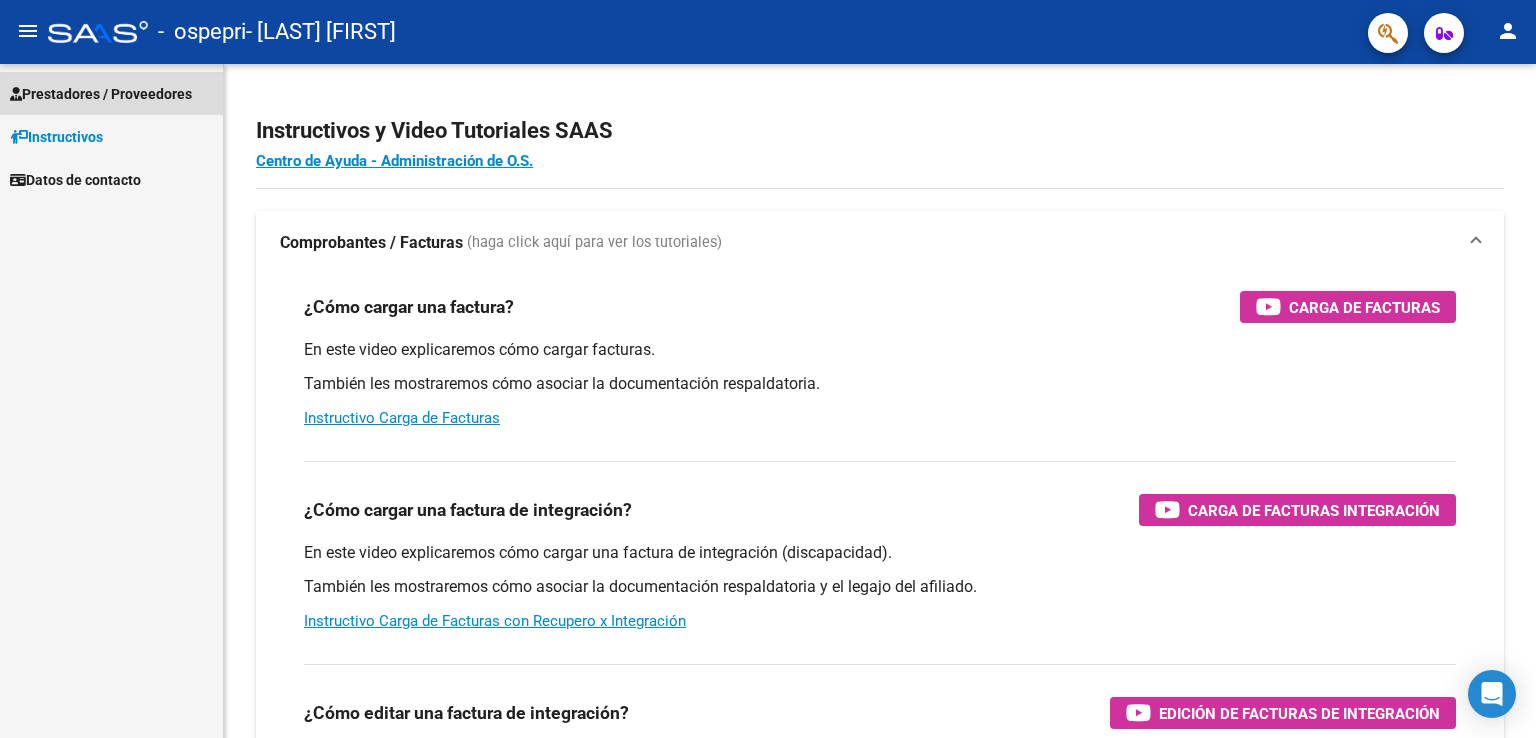 click on "Prestadores / Proveedores" at bounding box center [101, 94] 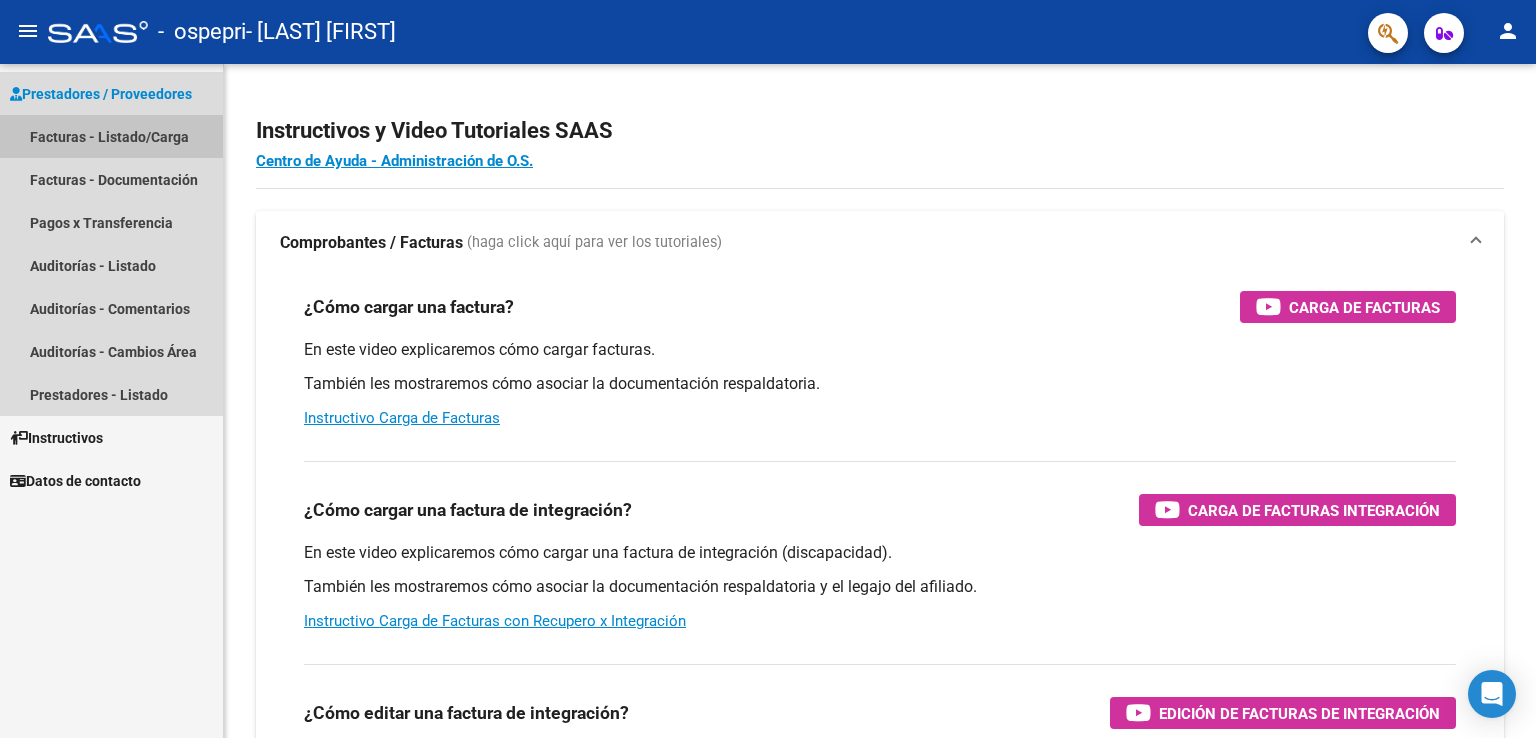 click on "Facturas - Listado/Carga" at bounding box center [111, 136] 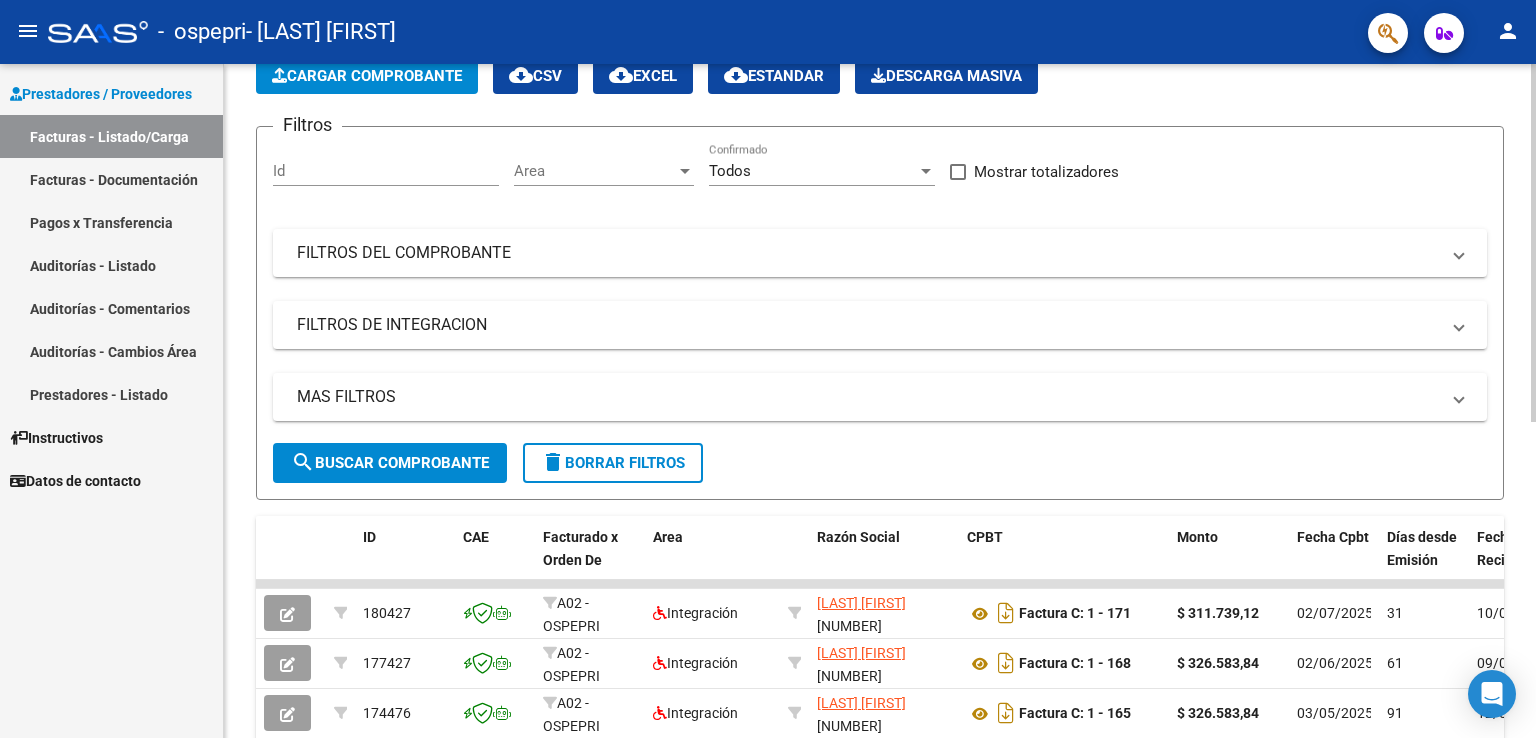 scroll, scrollTop: 0, scrollLeft: 0, axis: both 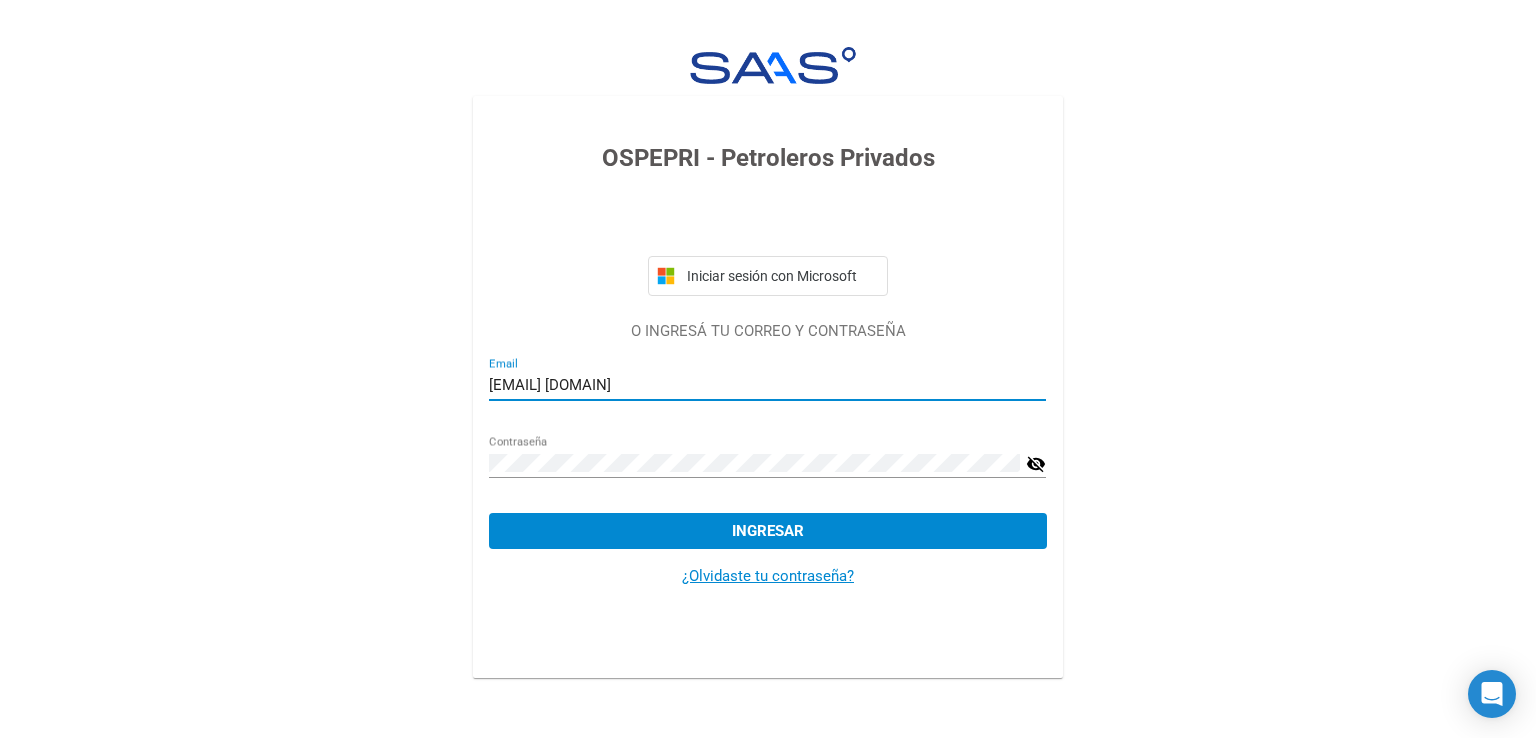 click on "[EMAIL] [DOMAIN]" at bounding box center [767, 385] 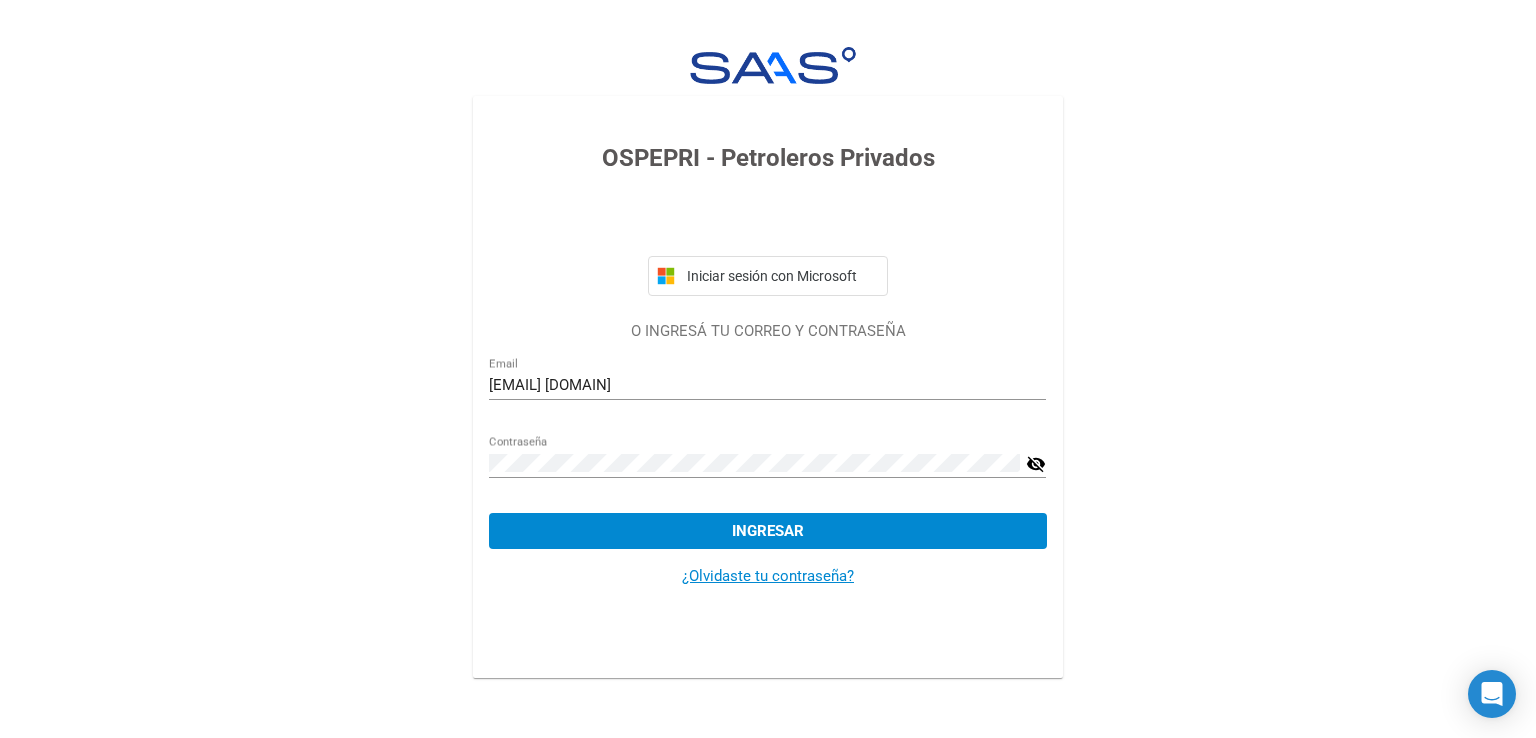 click on "visibility_off" 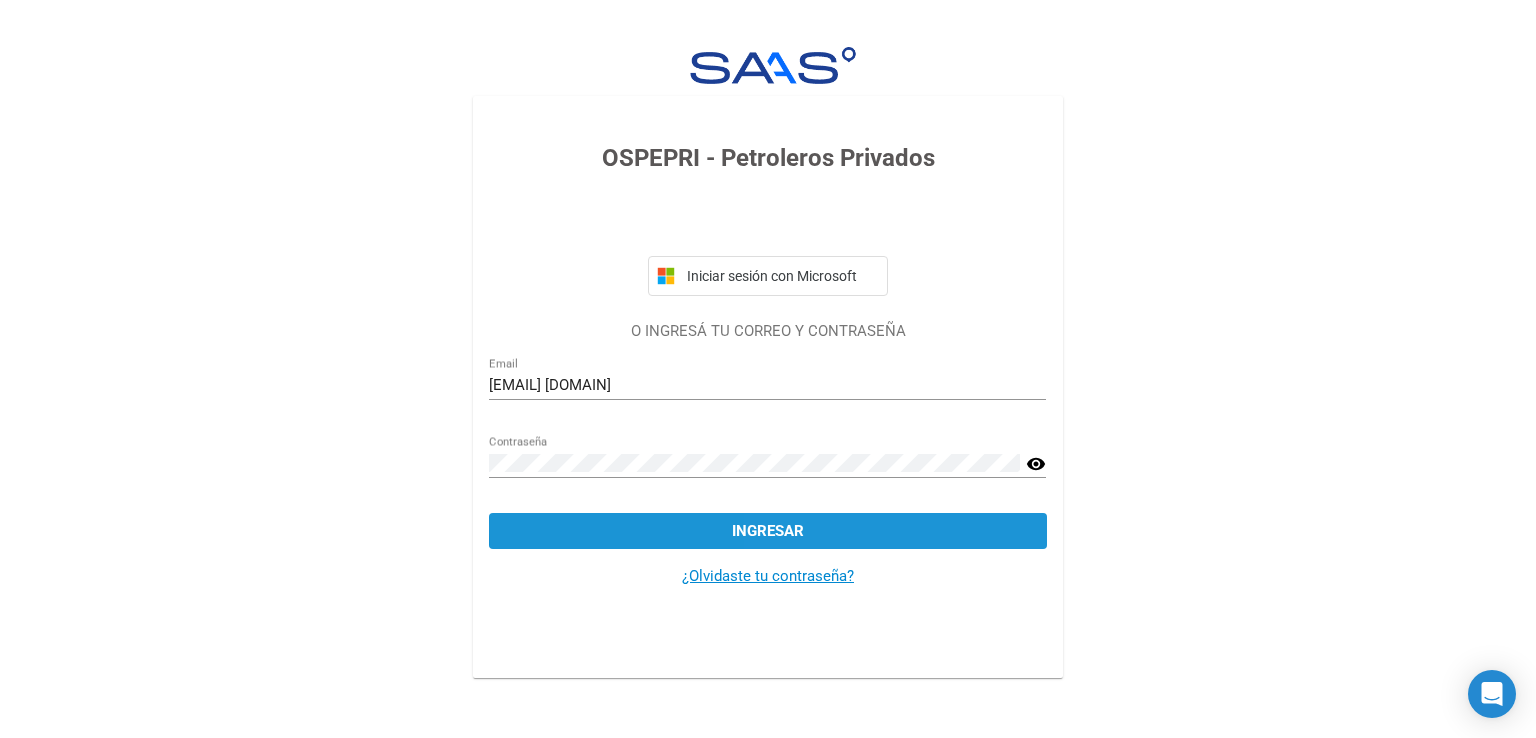 click on "Ingresar" 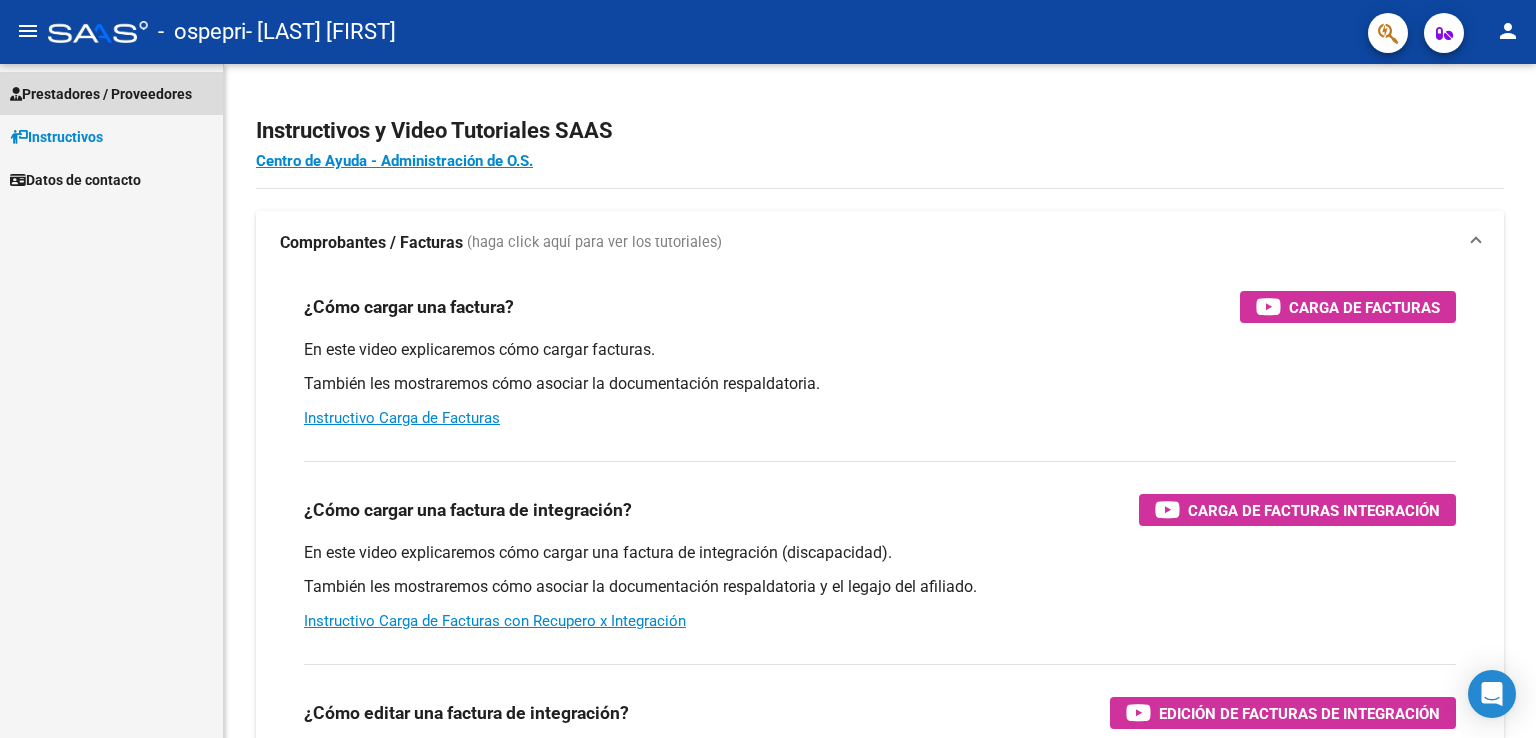click on "Prestadores / Proveedores" at bounding box center (101, 94) 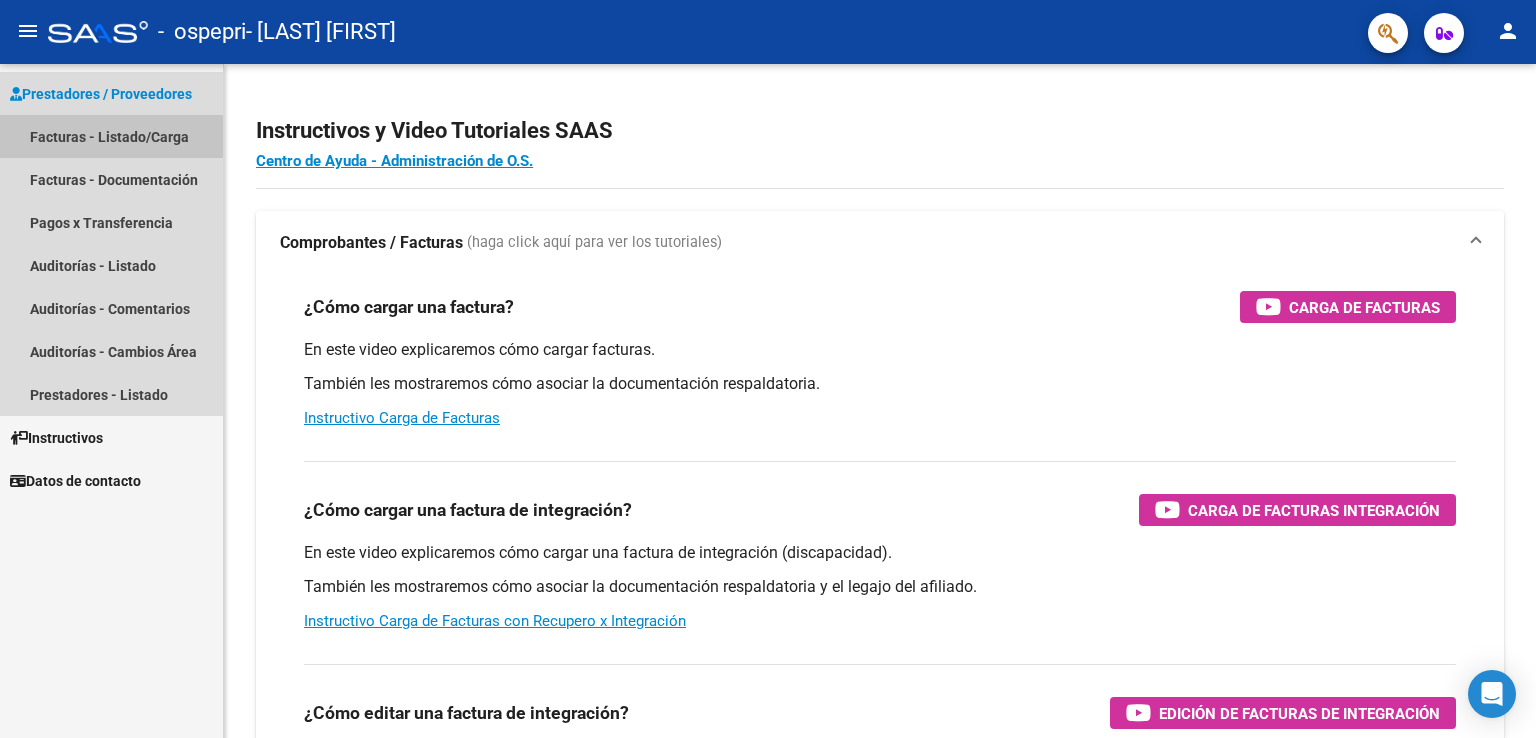 click on "Facturas - Listado/Carga" at bounding box center [111, 136] 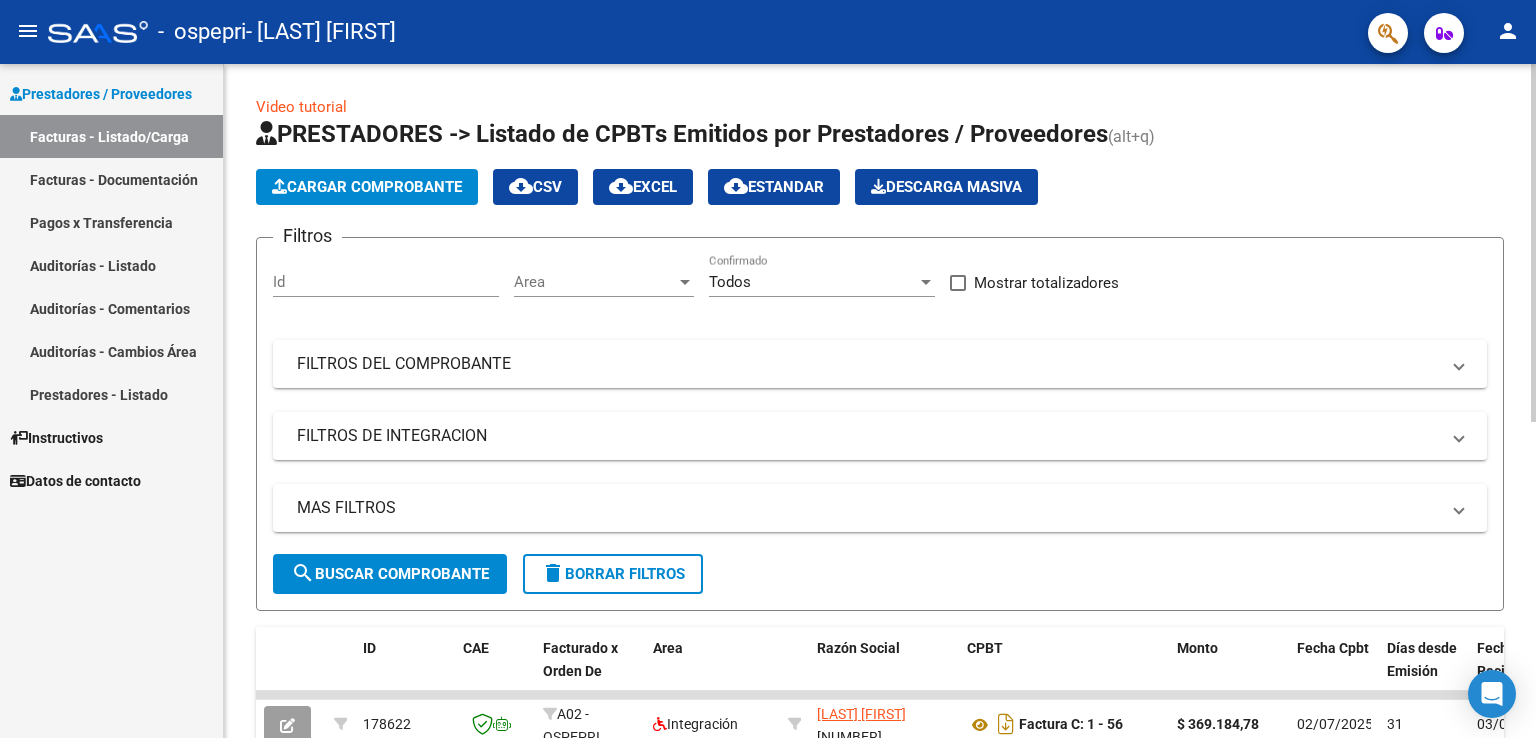 click on "Cargar Comprobante" 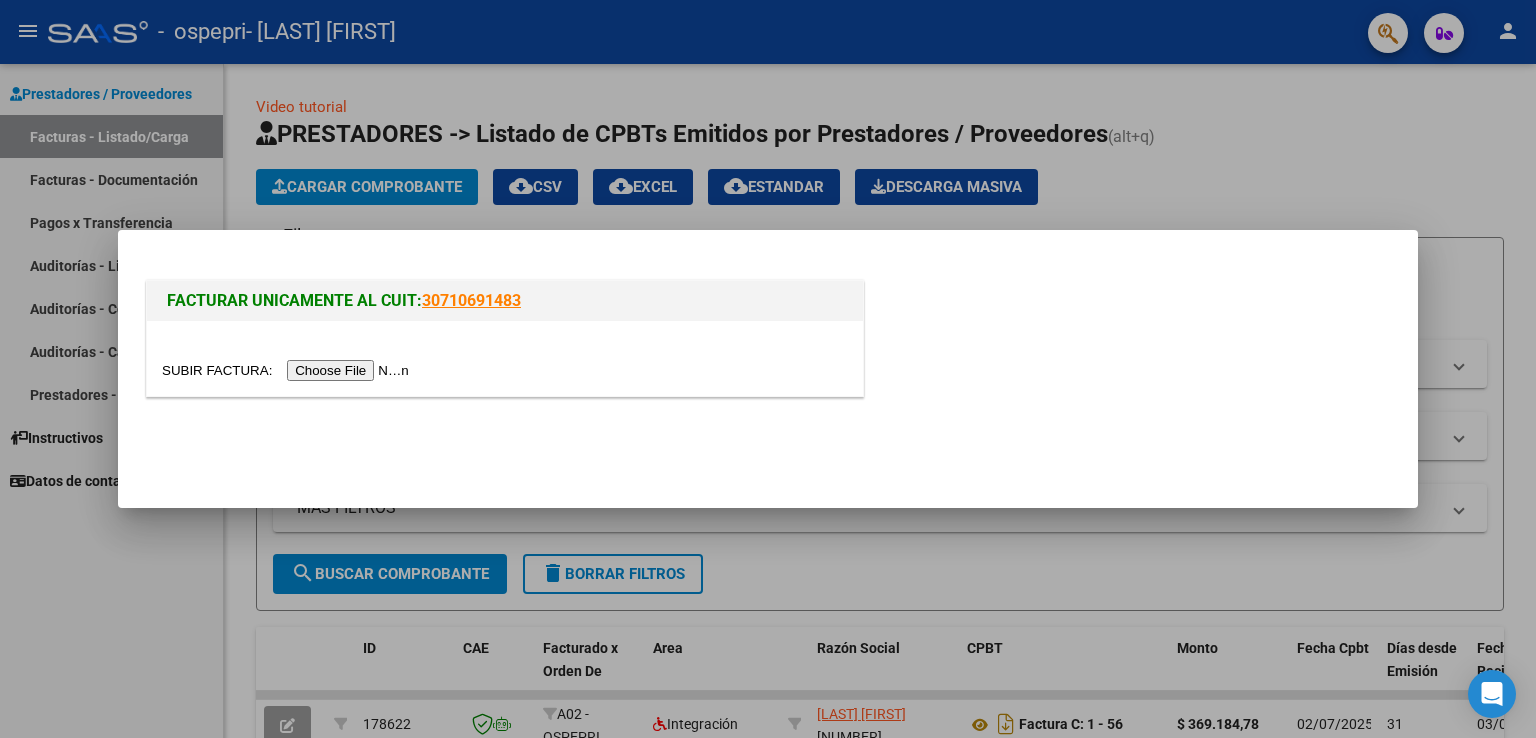 click at bounding box center [288, 370] 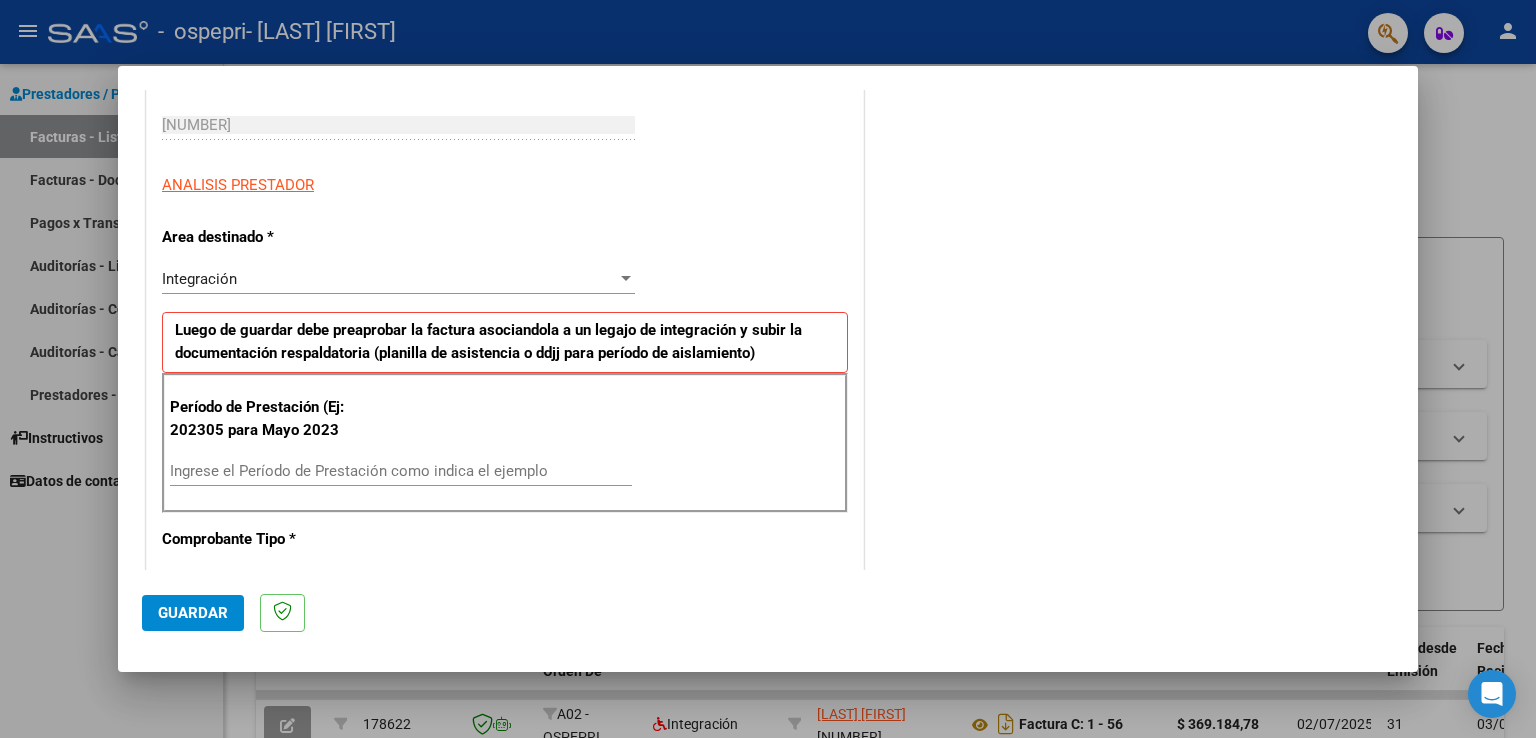 scroll, scrollTop: 300, scrollLeft: 0, axis: vertical 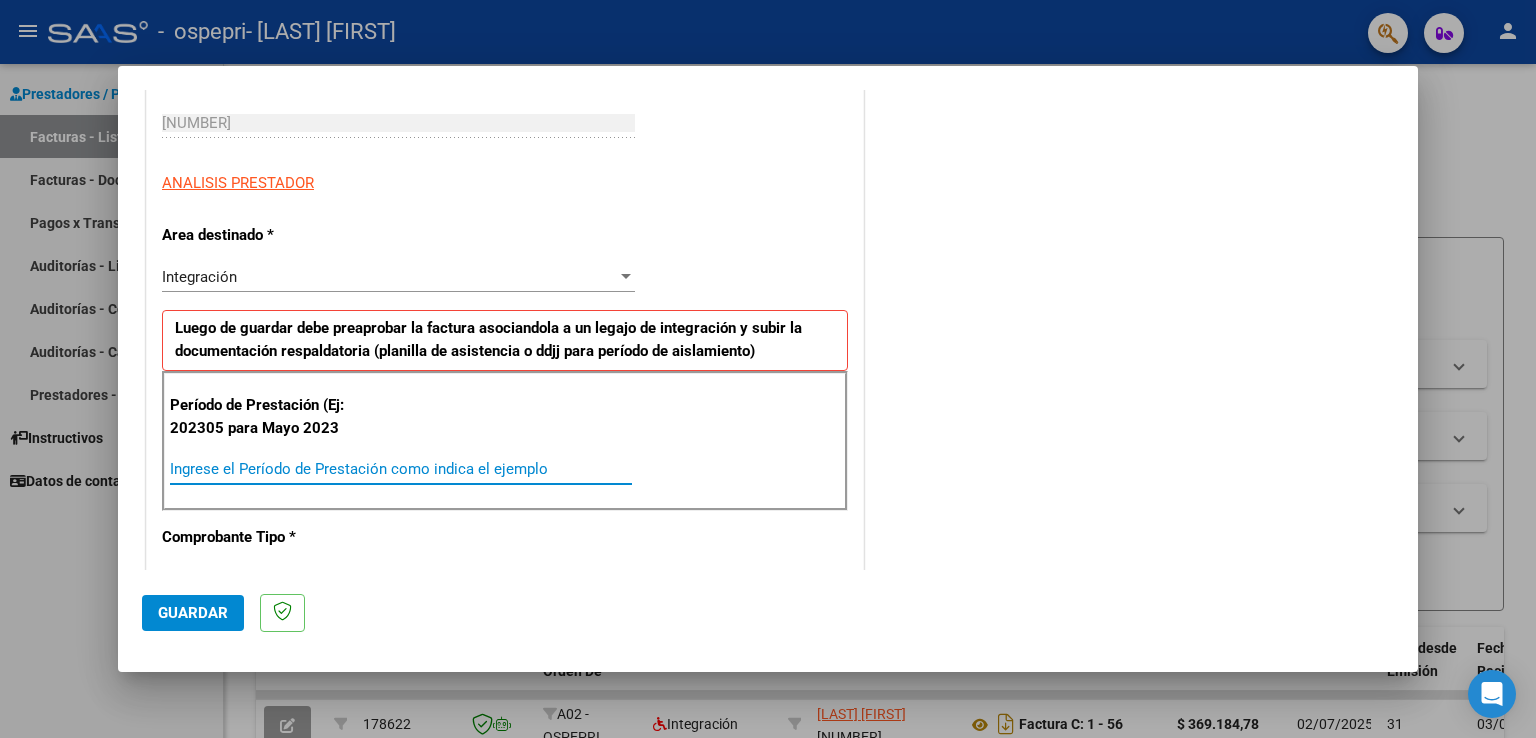 click on "Ingrese el Período de Prestación como indica el ejemplo" at bounding box center [401, 469] 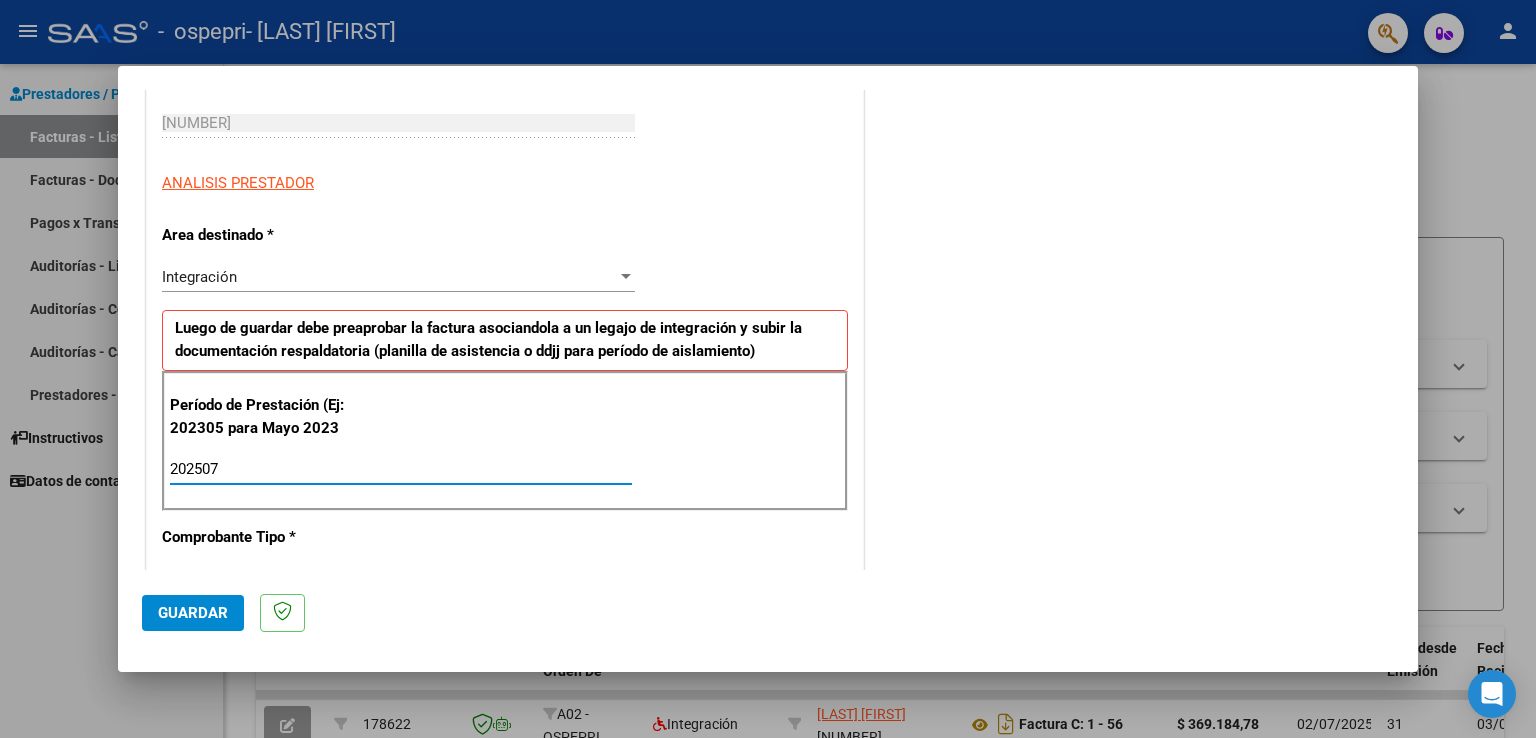 type on "202507" 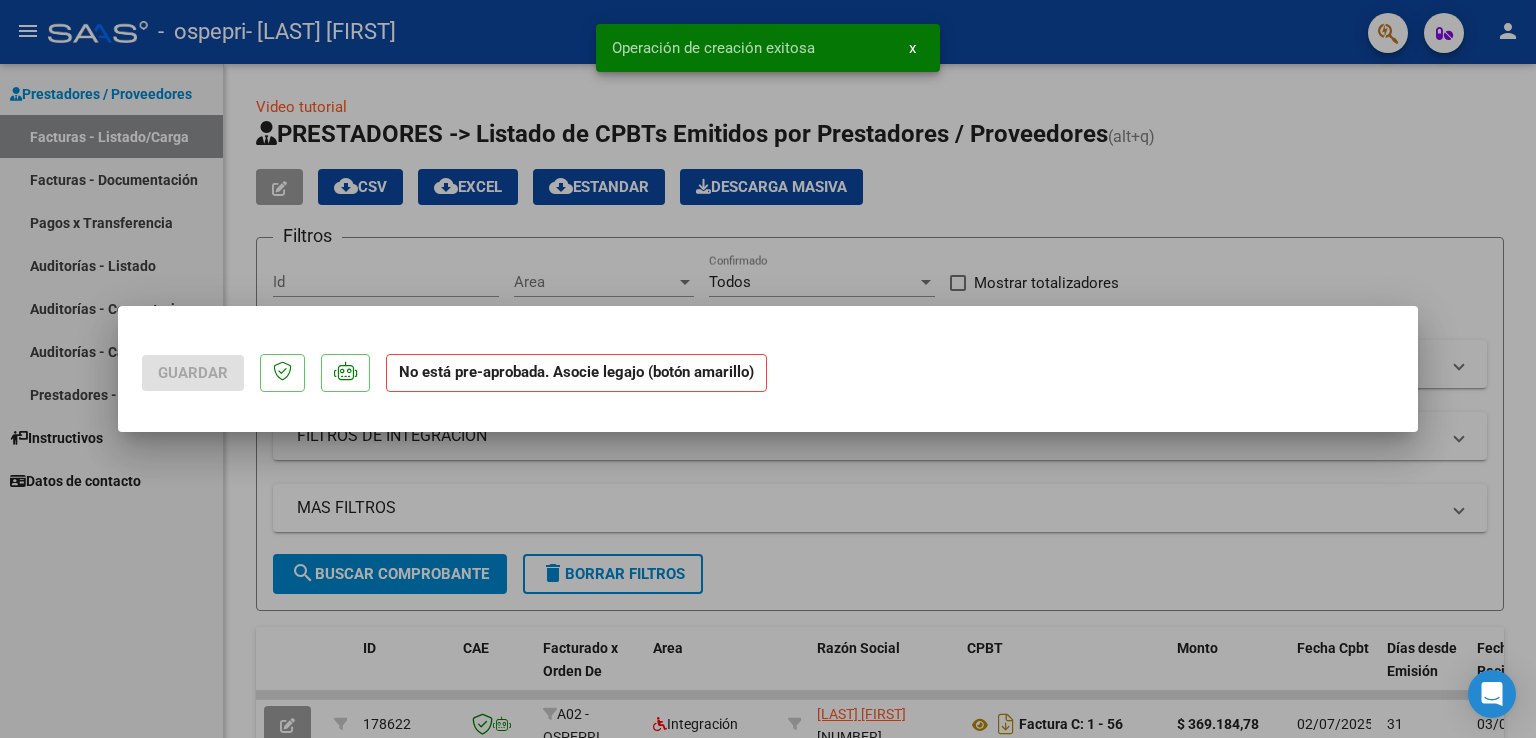 scroll, scrollTop: 0, scrollLeft: 0, axis: both 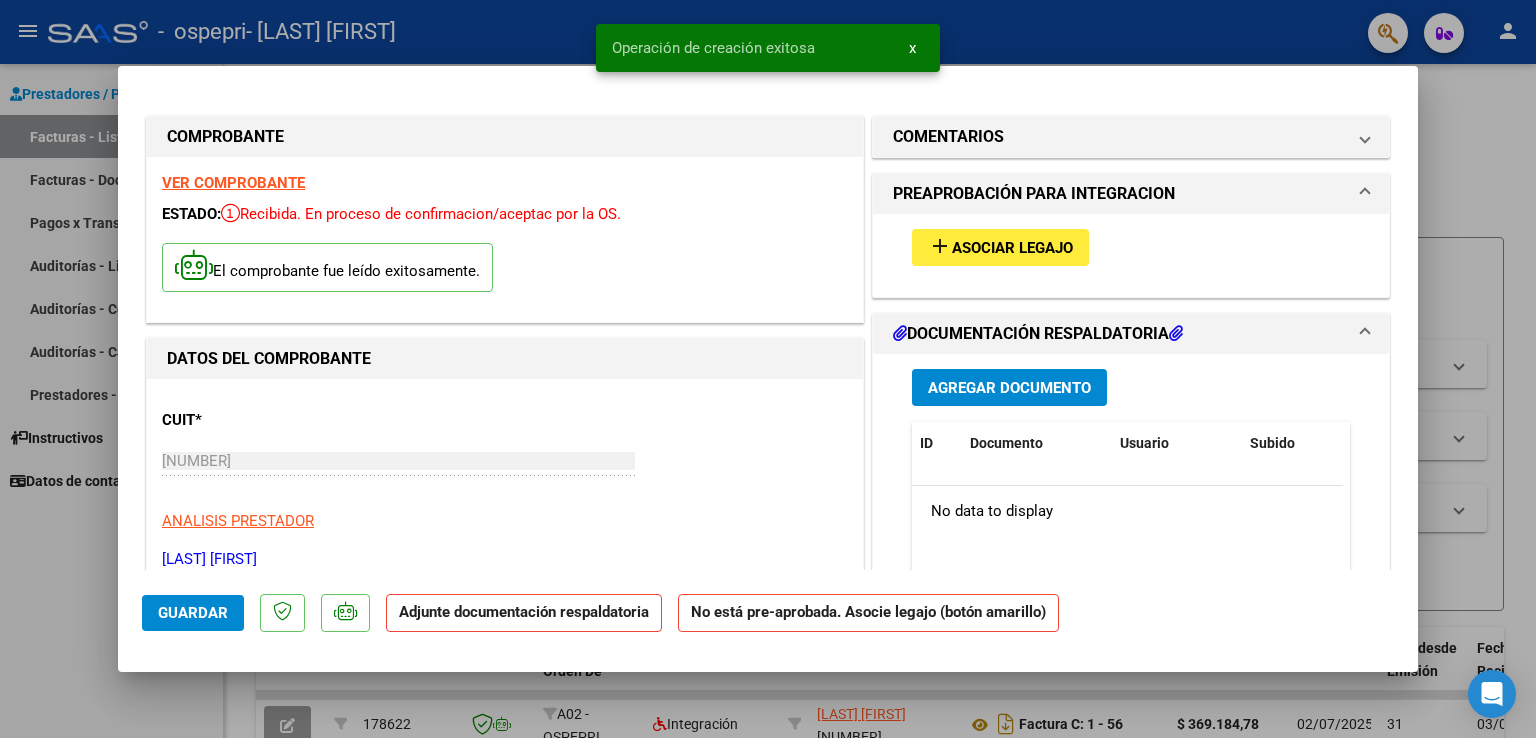 click on "Asociar Legajo" at bounding box center [1012, 248] 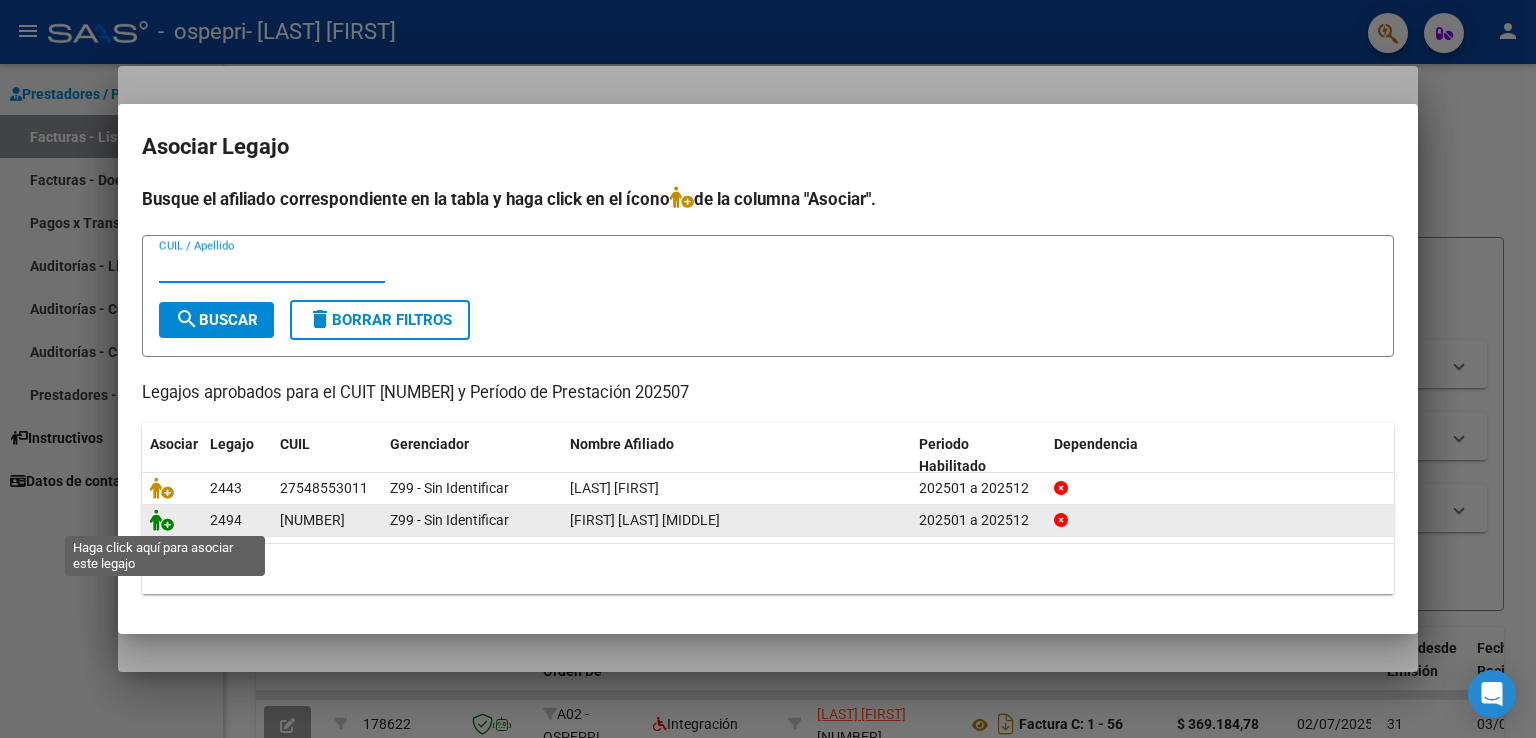 click 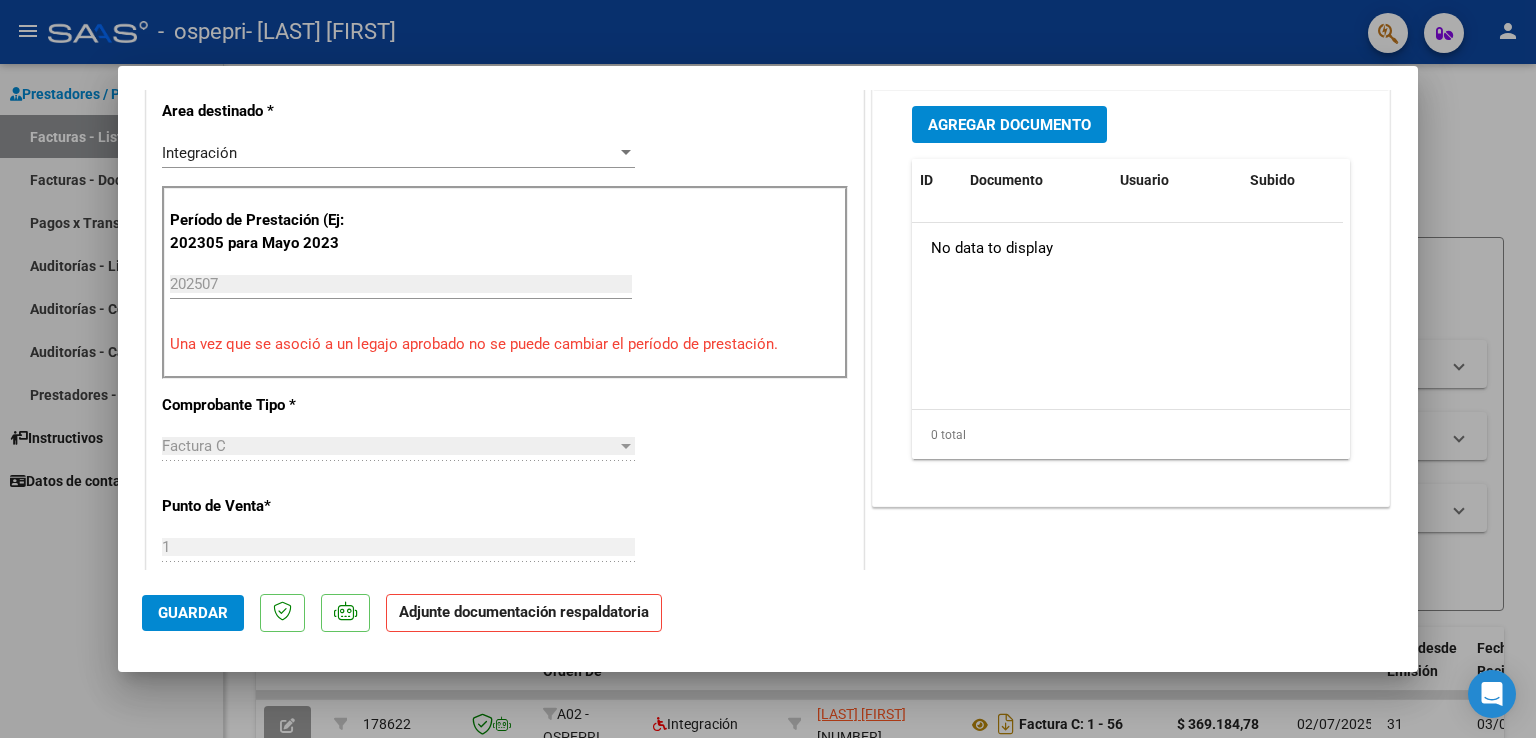 scroll, scrollTop: 300, scrollLeft: 0, axis: vertical 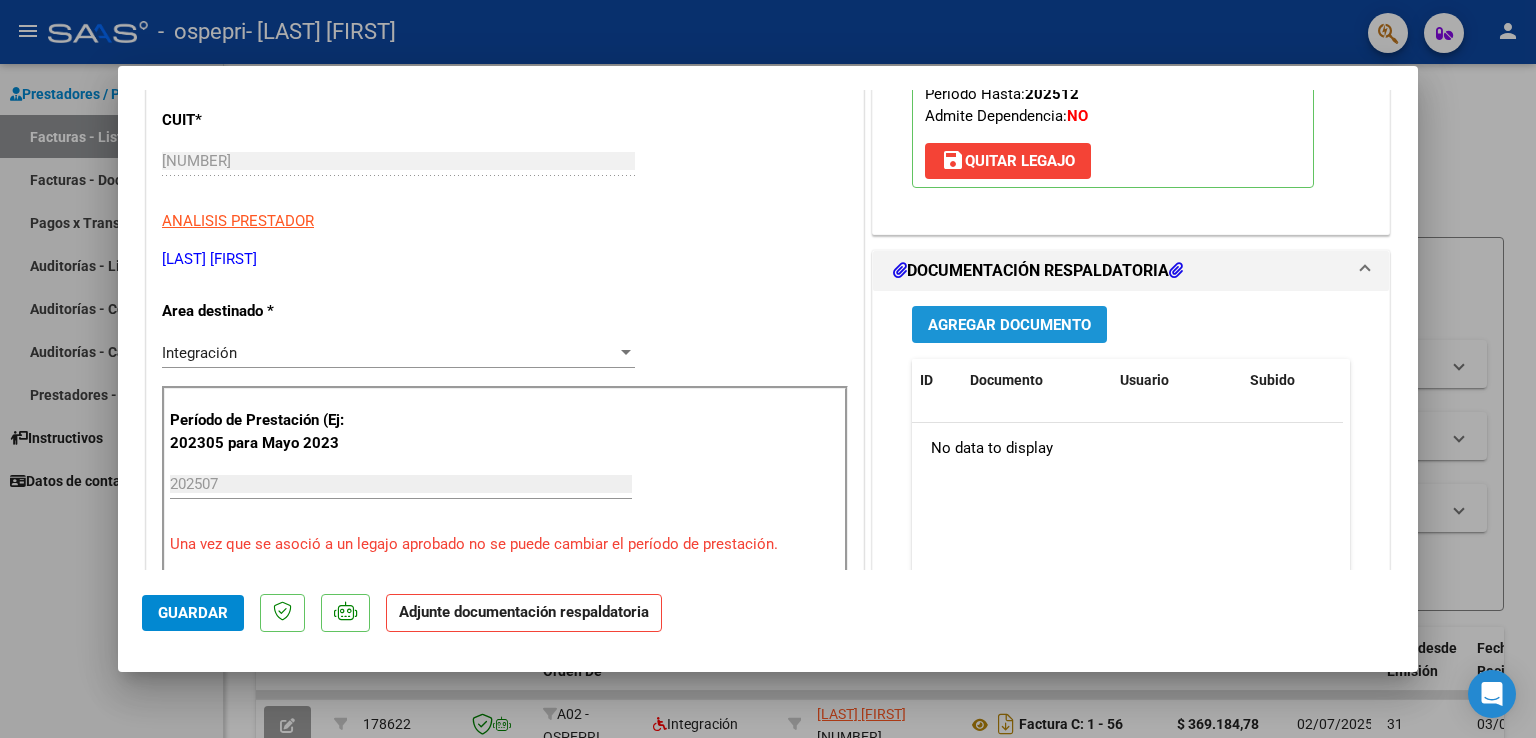 click on "Agregar Documento" at bounding box center (1009, 325) 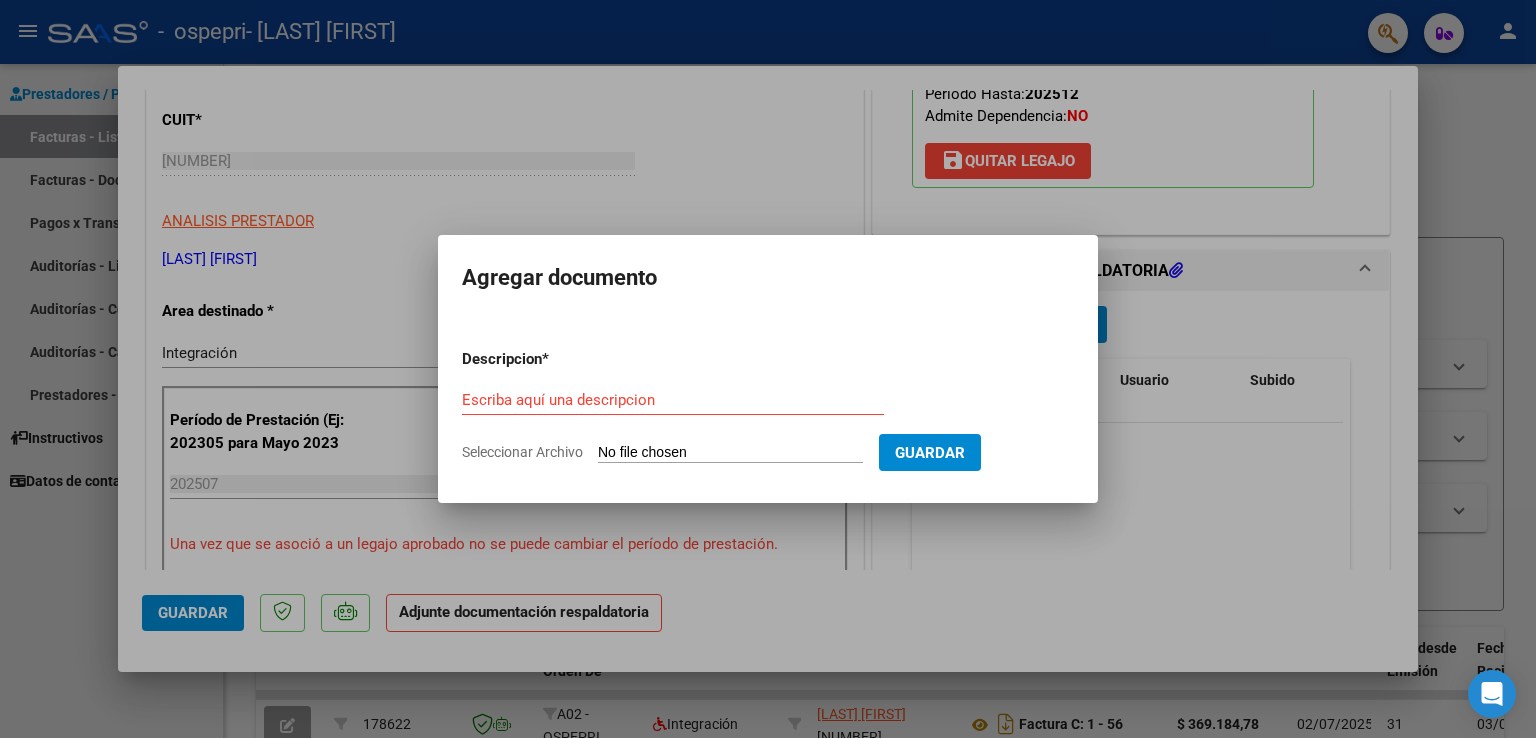 click on "Seleccionar Archivo" 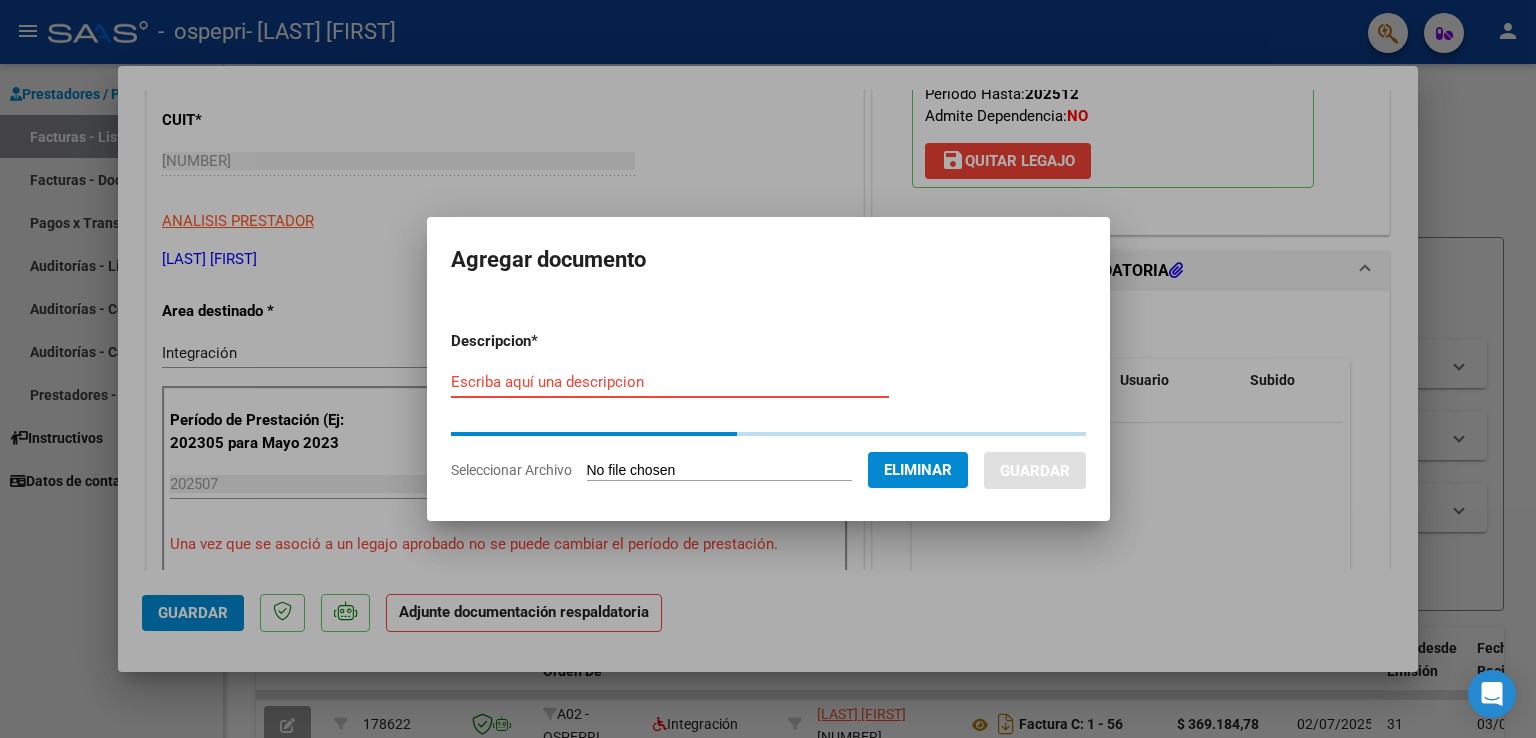 click on "Escriba aquí una descripcion" at bounding box center (670, 382) 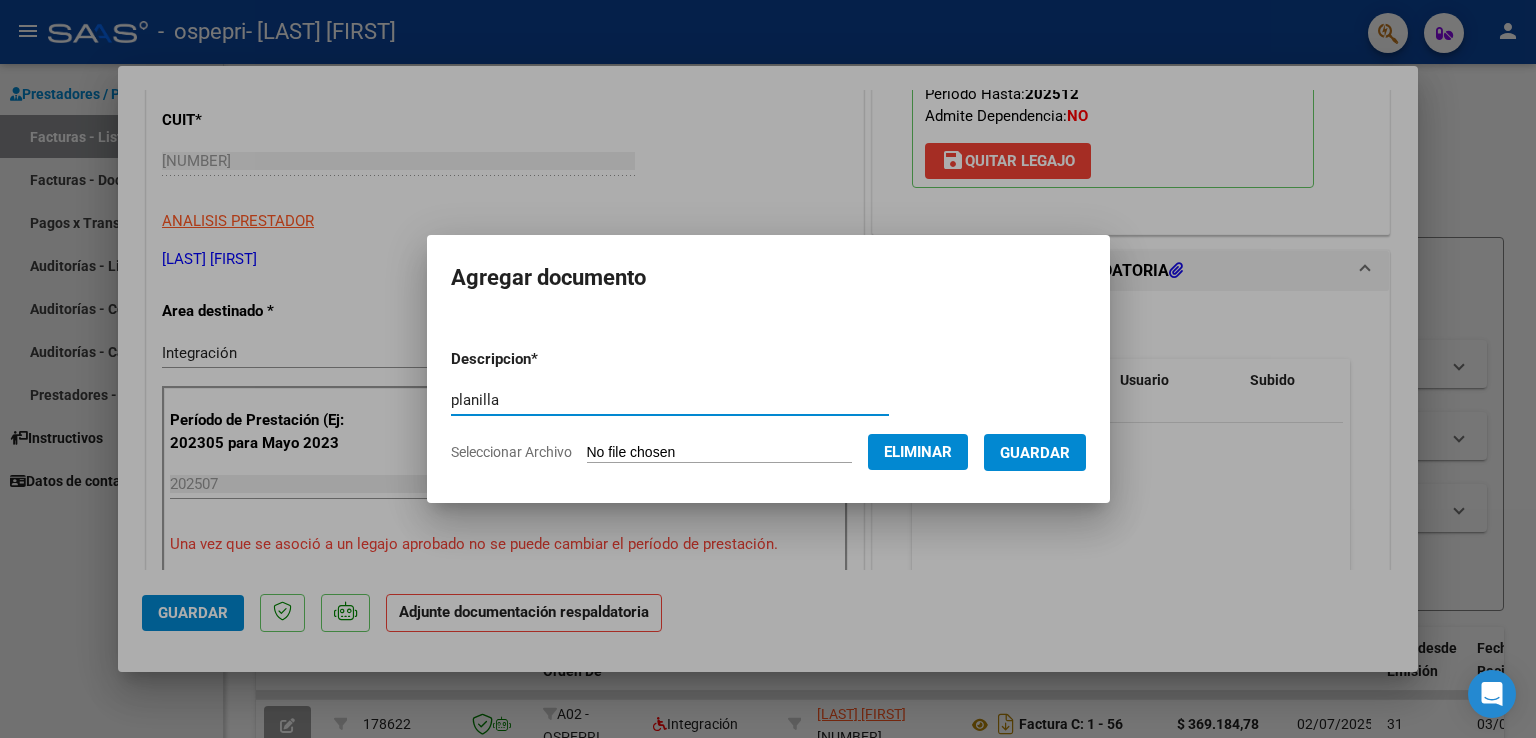 type on "planilla" 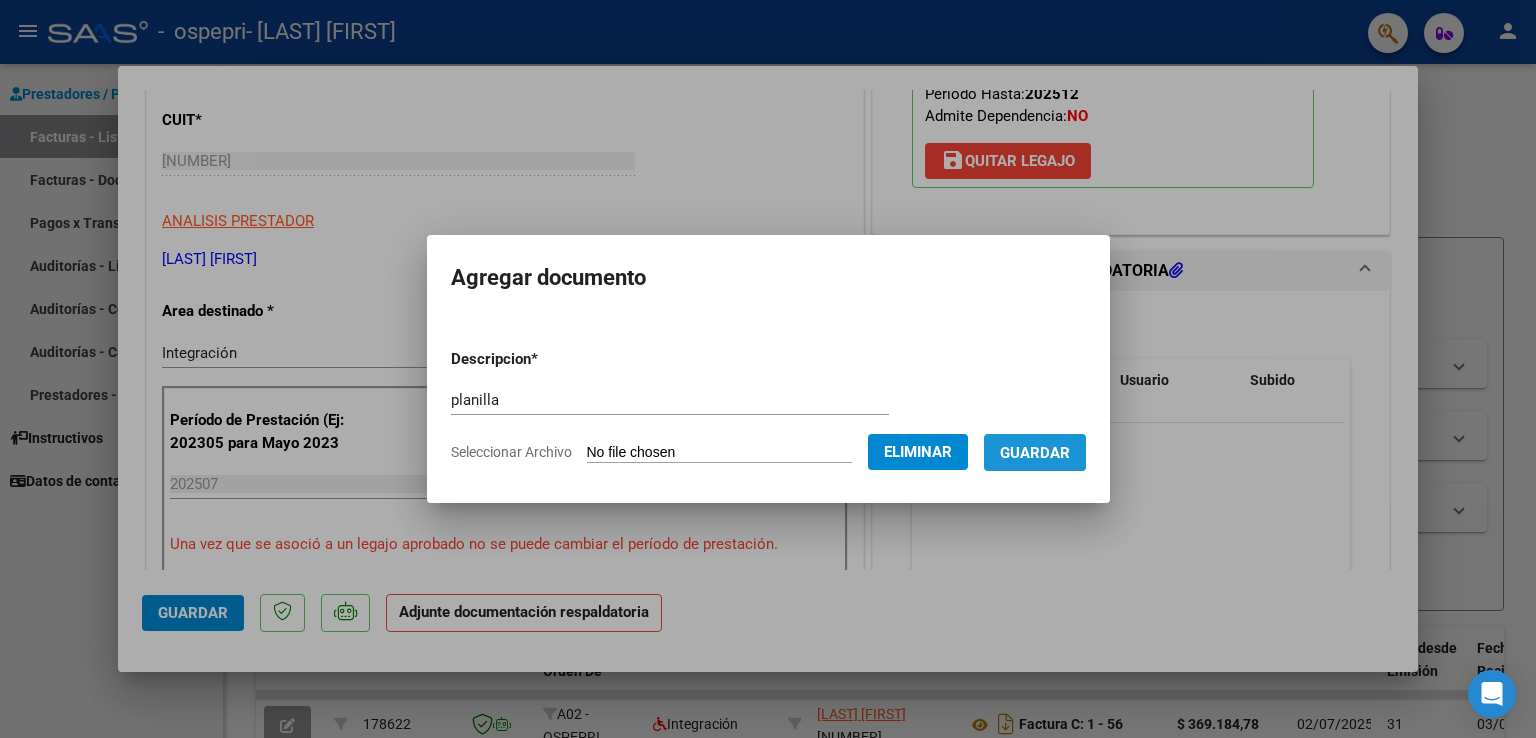 click on "Guardar" at bounding box center [1035, 453] 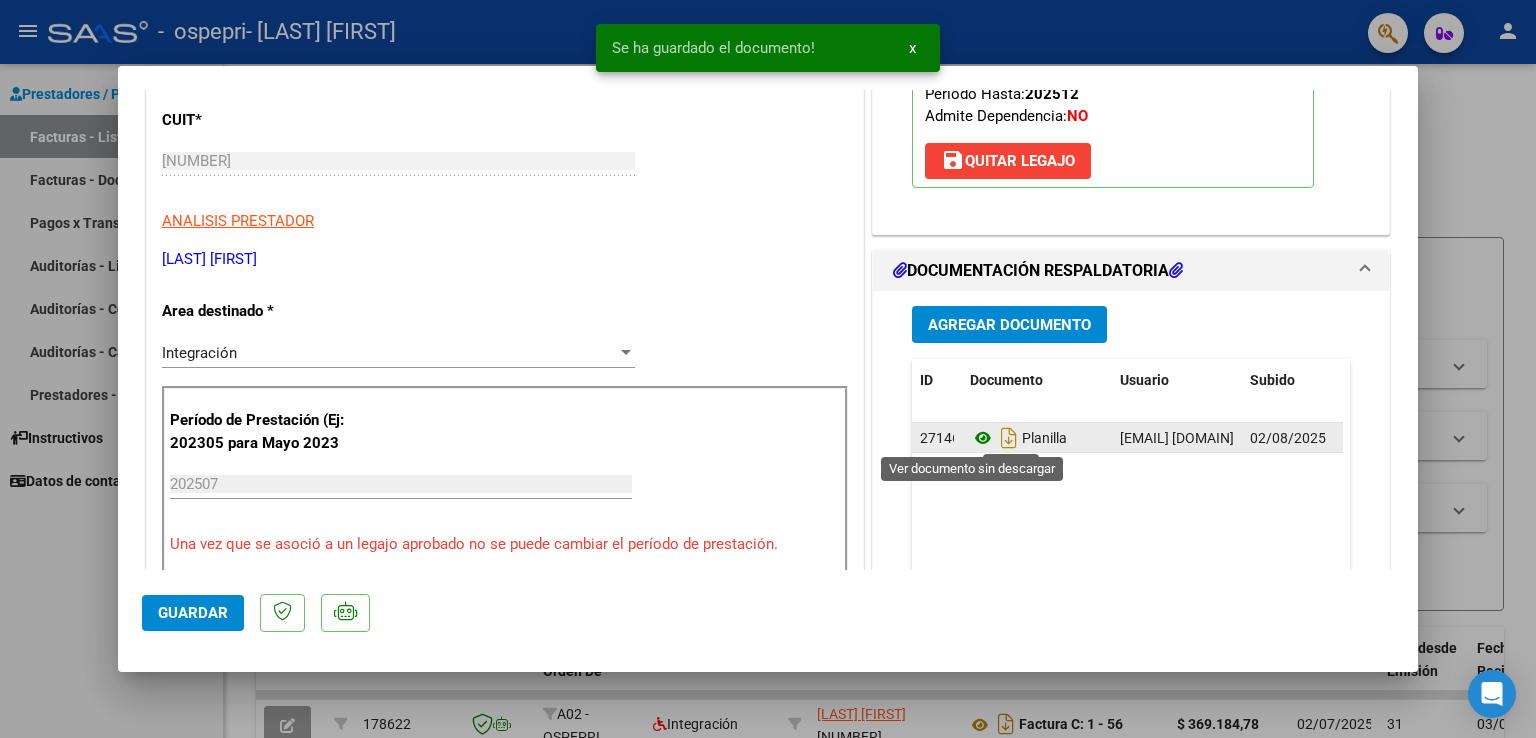 click 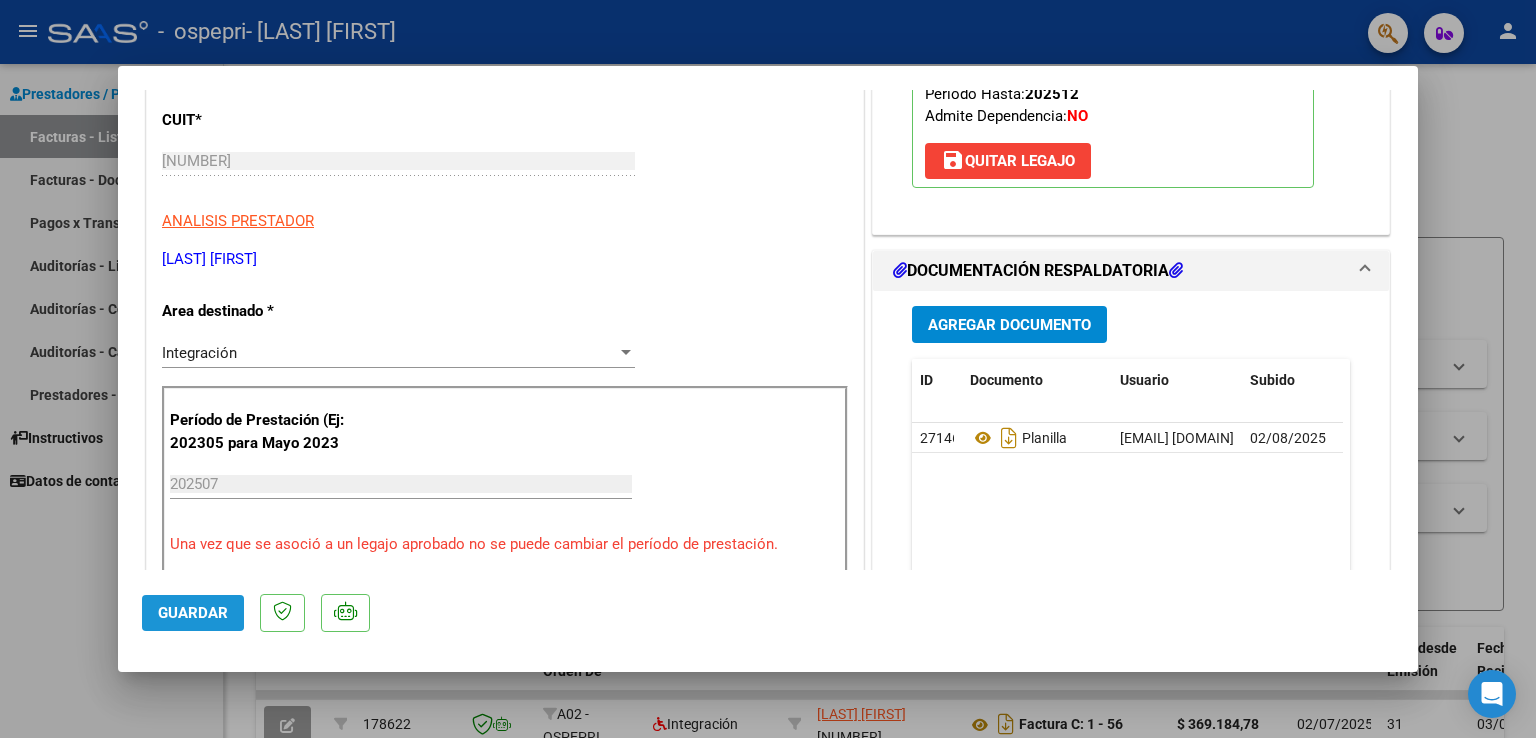 click on "Guardar" 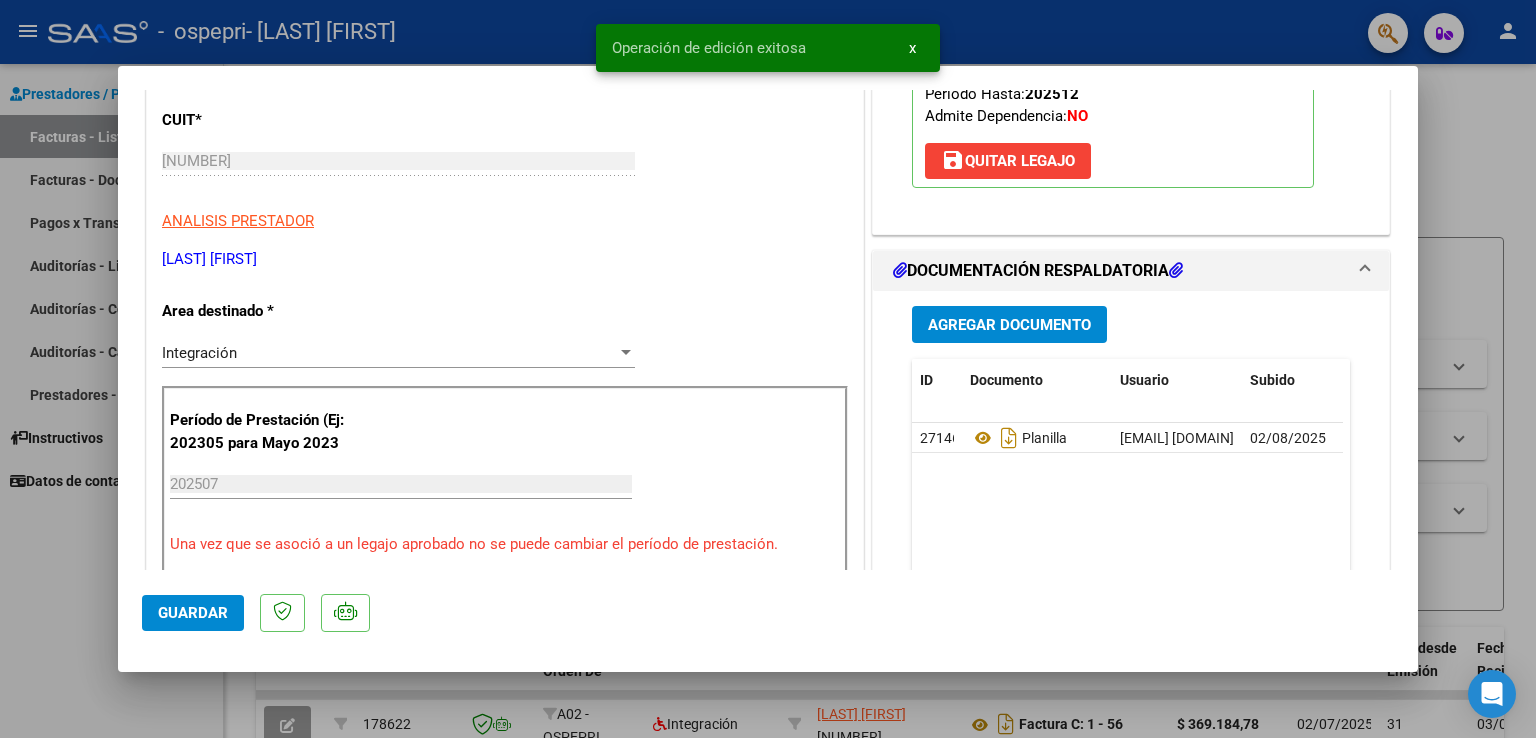 click at bounding box center [768, 369] 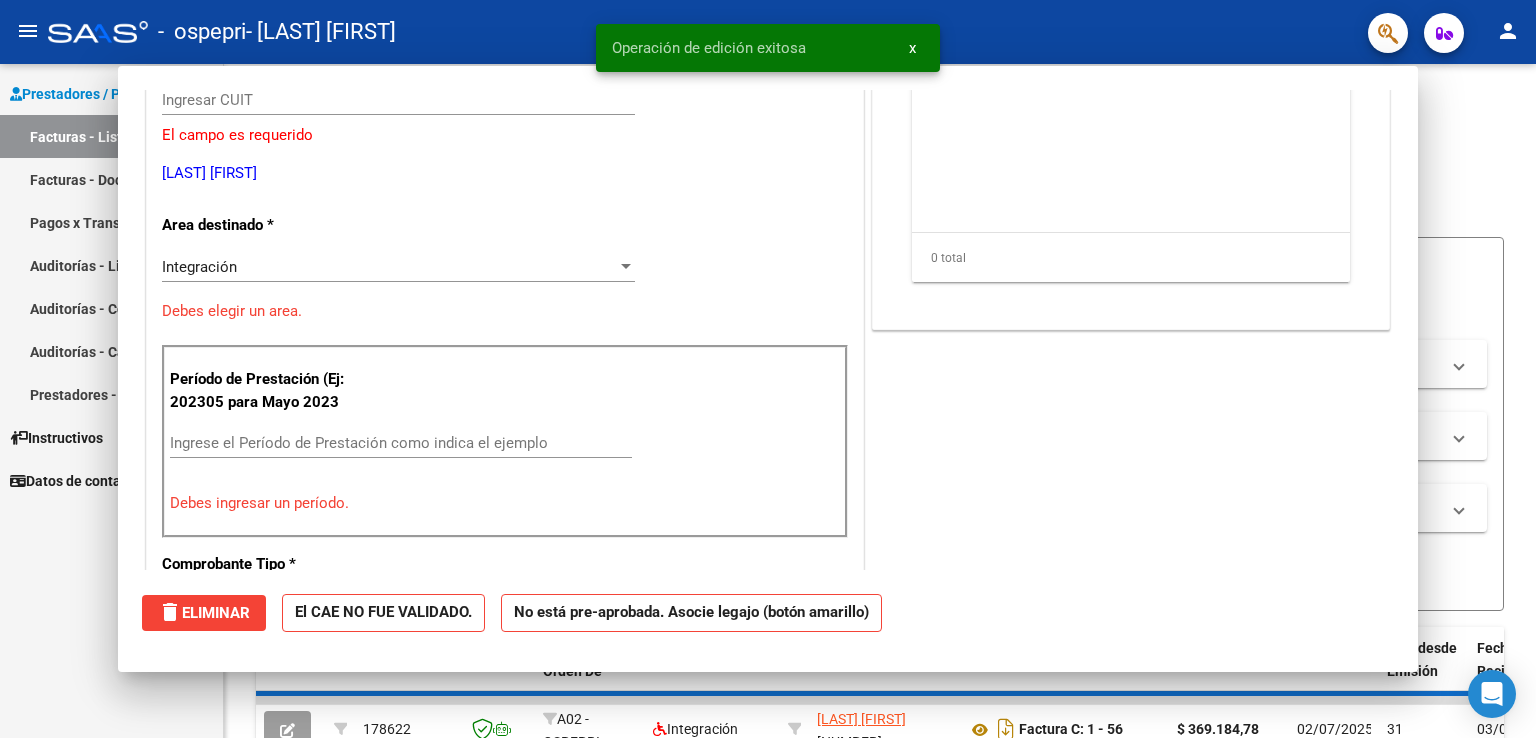scroll, scrollTop: 239, scrollLeft: 0, axis: vertical 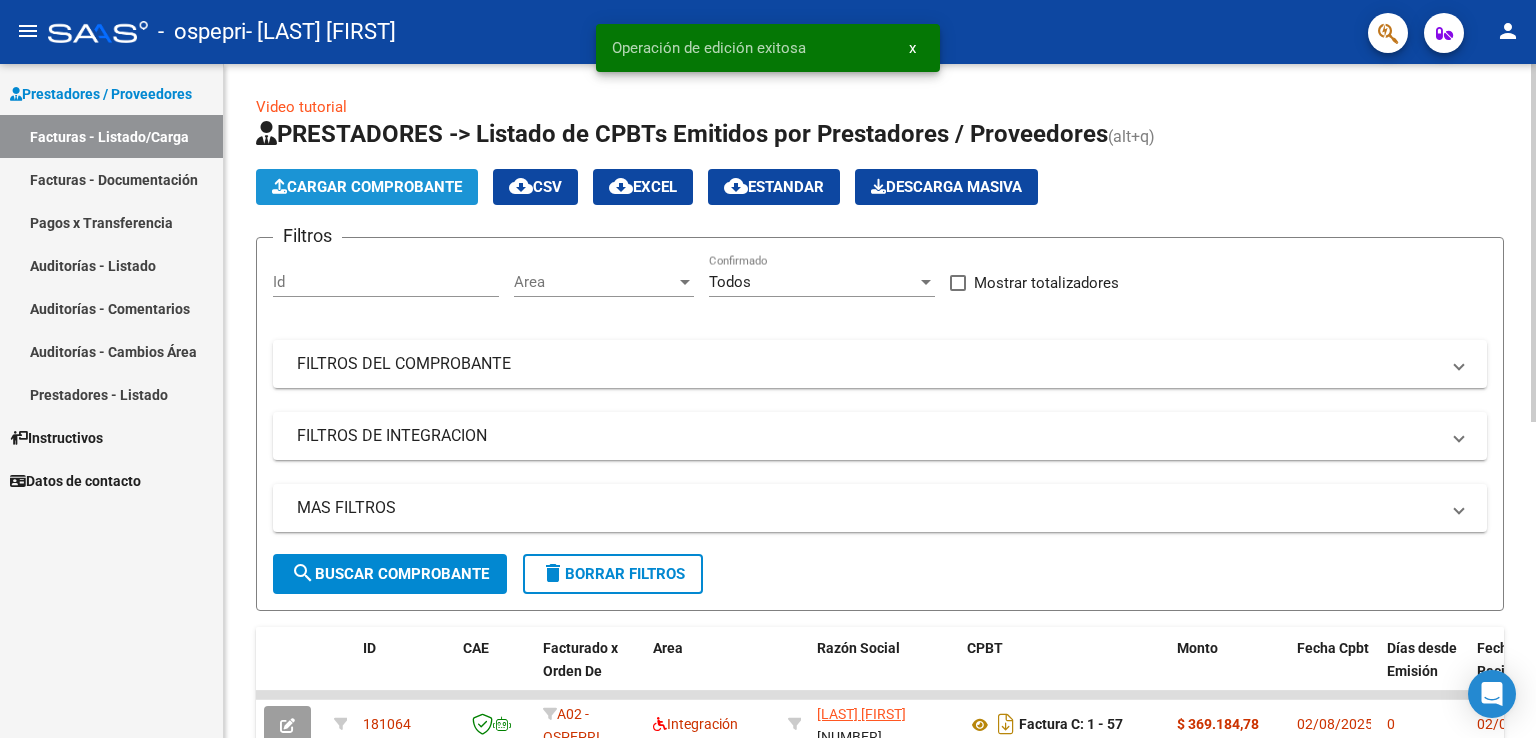 click on "Cargar Comprobante" 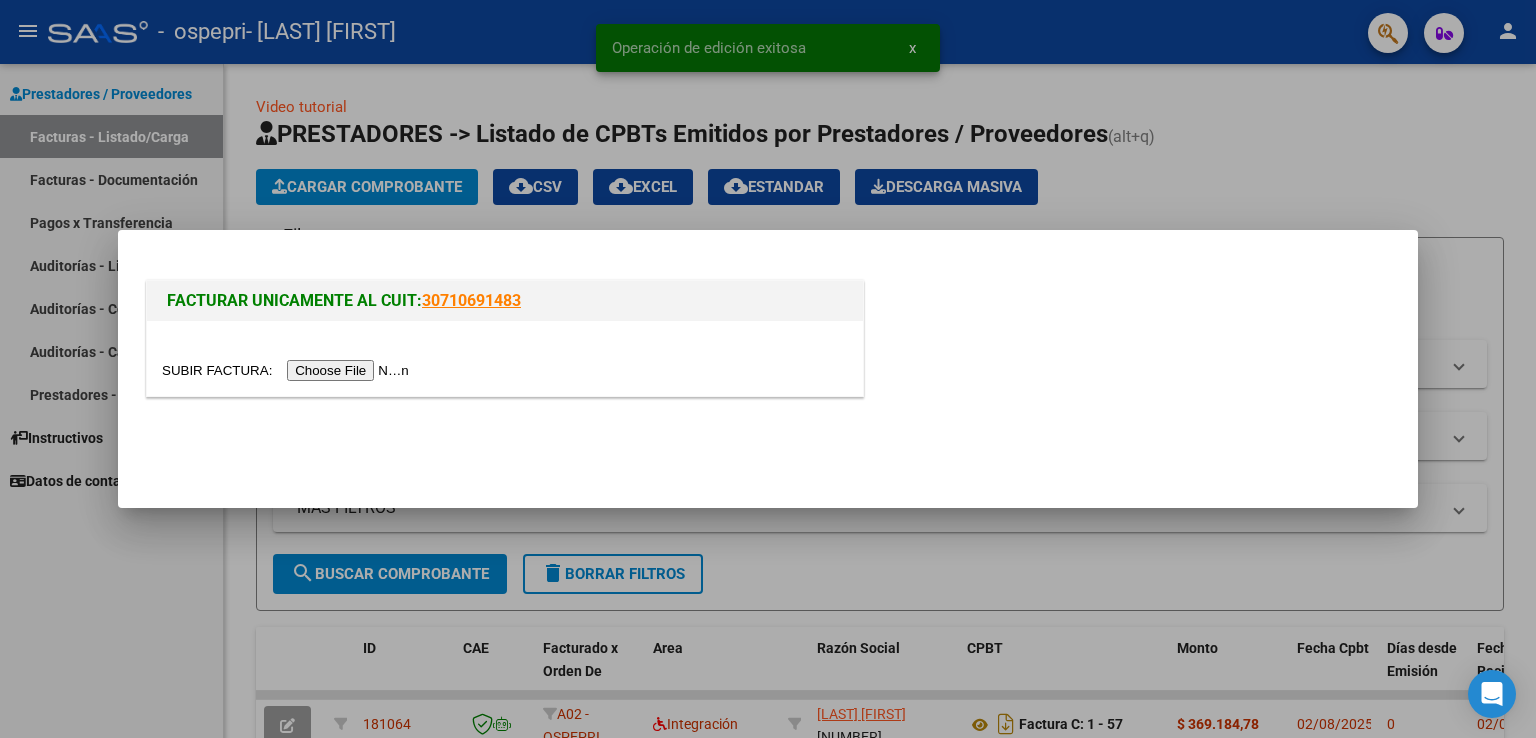click at bounding box center [288, 370] 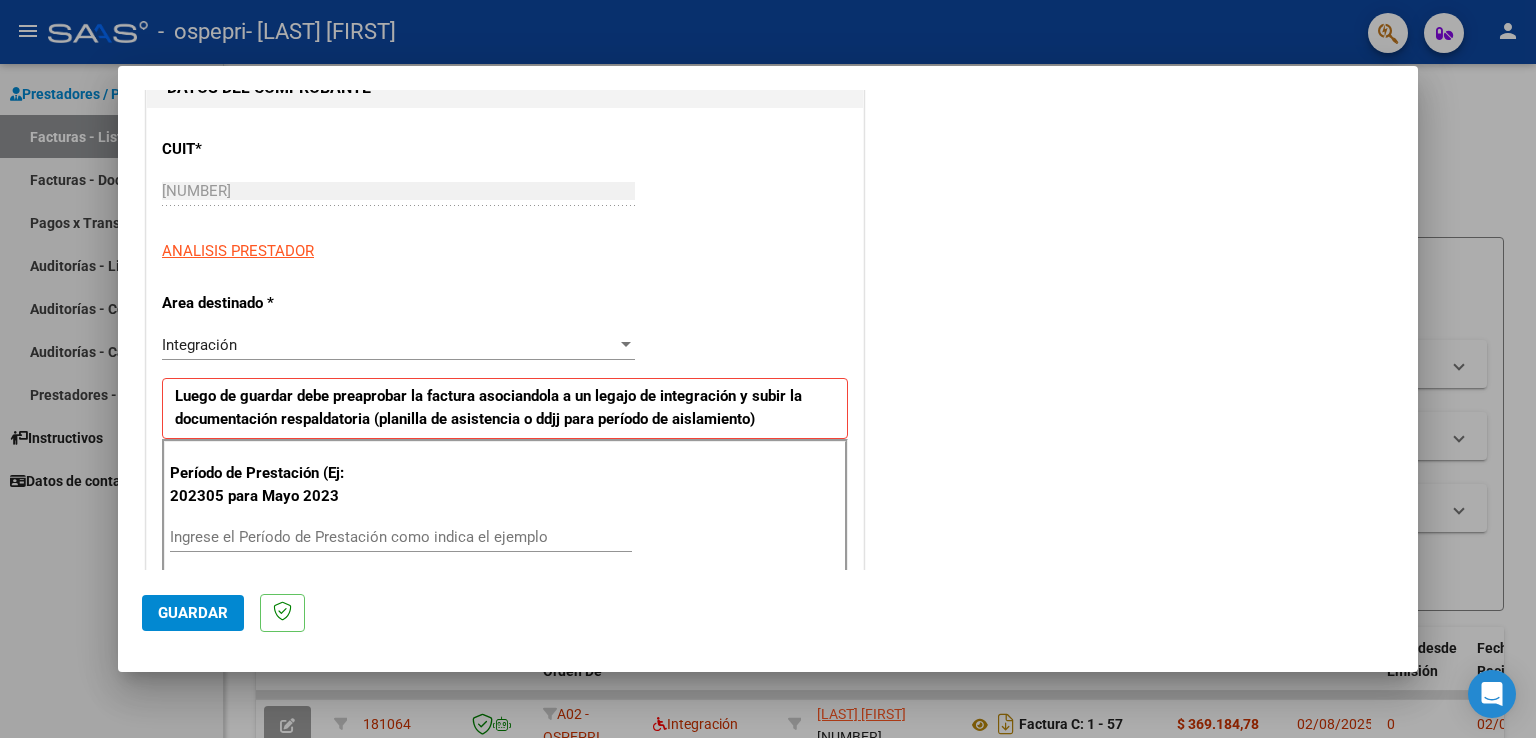 scroll, scrollTop: 300, scrollLeft: 0, axis: vertical 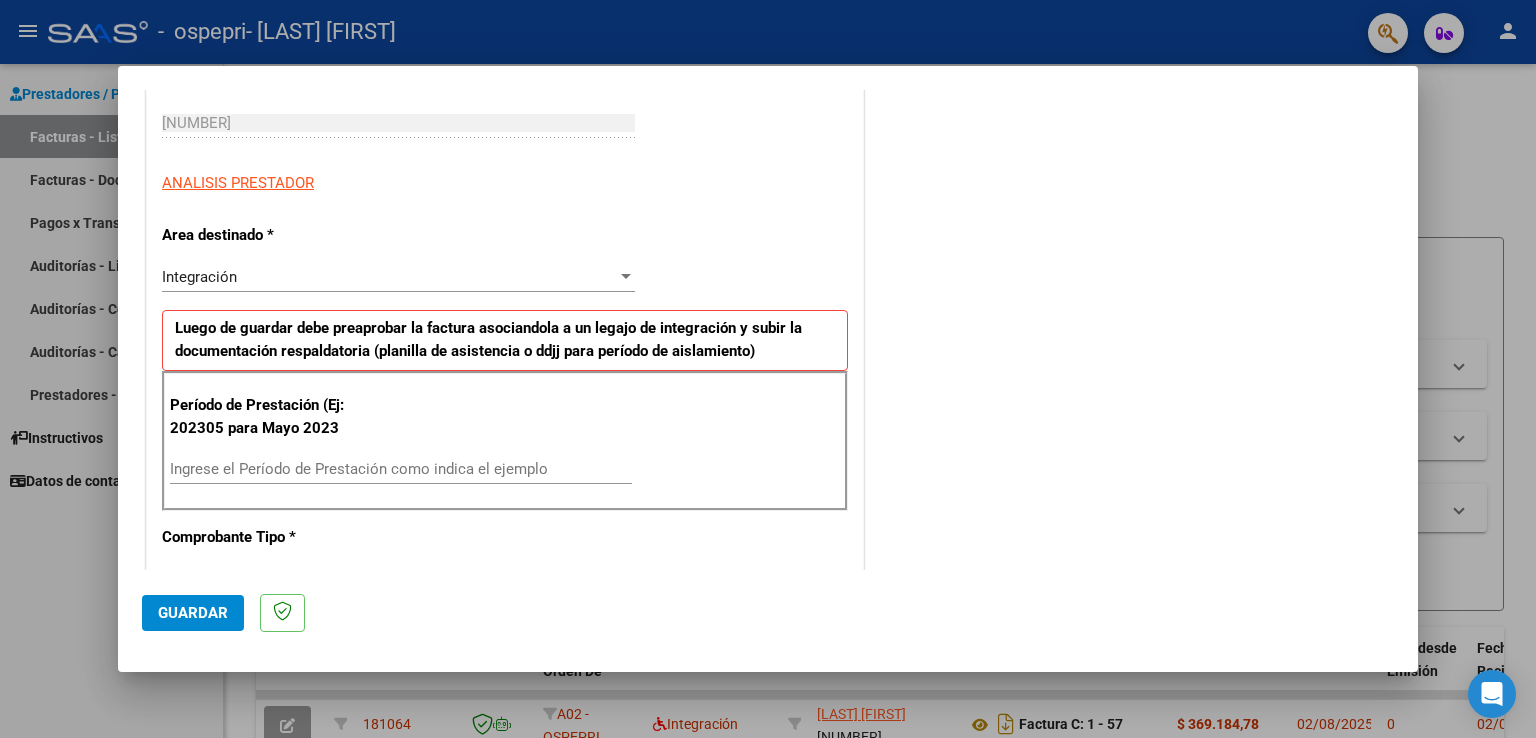 click on "Ingrese el Período de Prestación como indica el ejemplo" at bounding box center [401, 469] 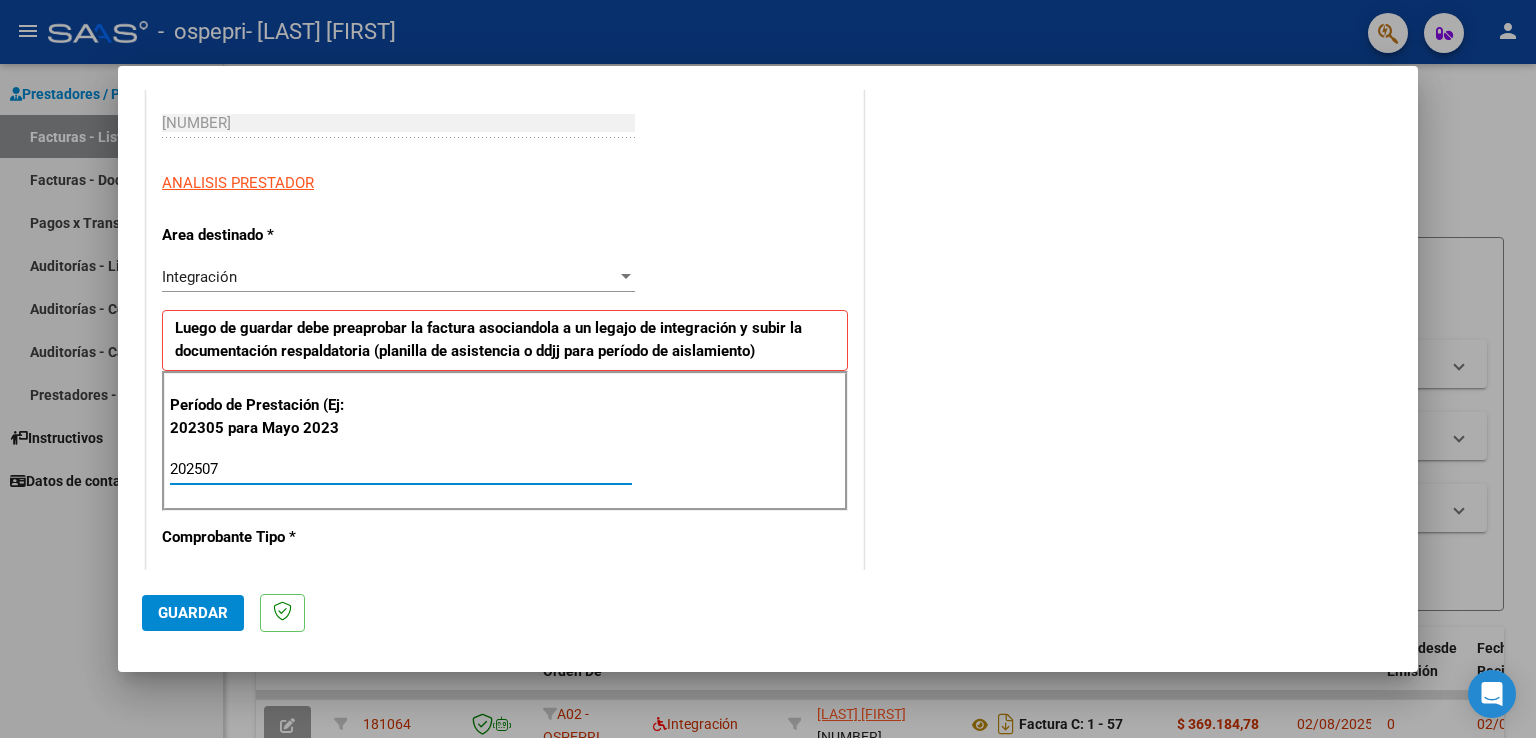 type on "202507" 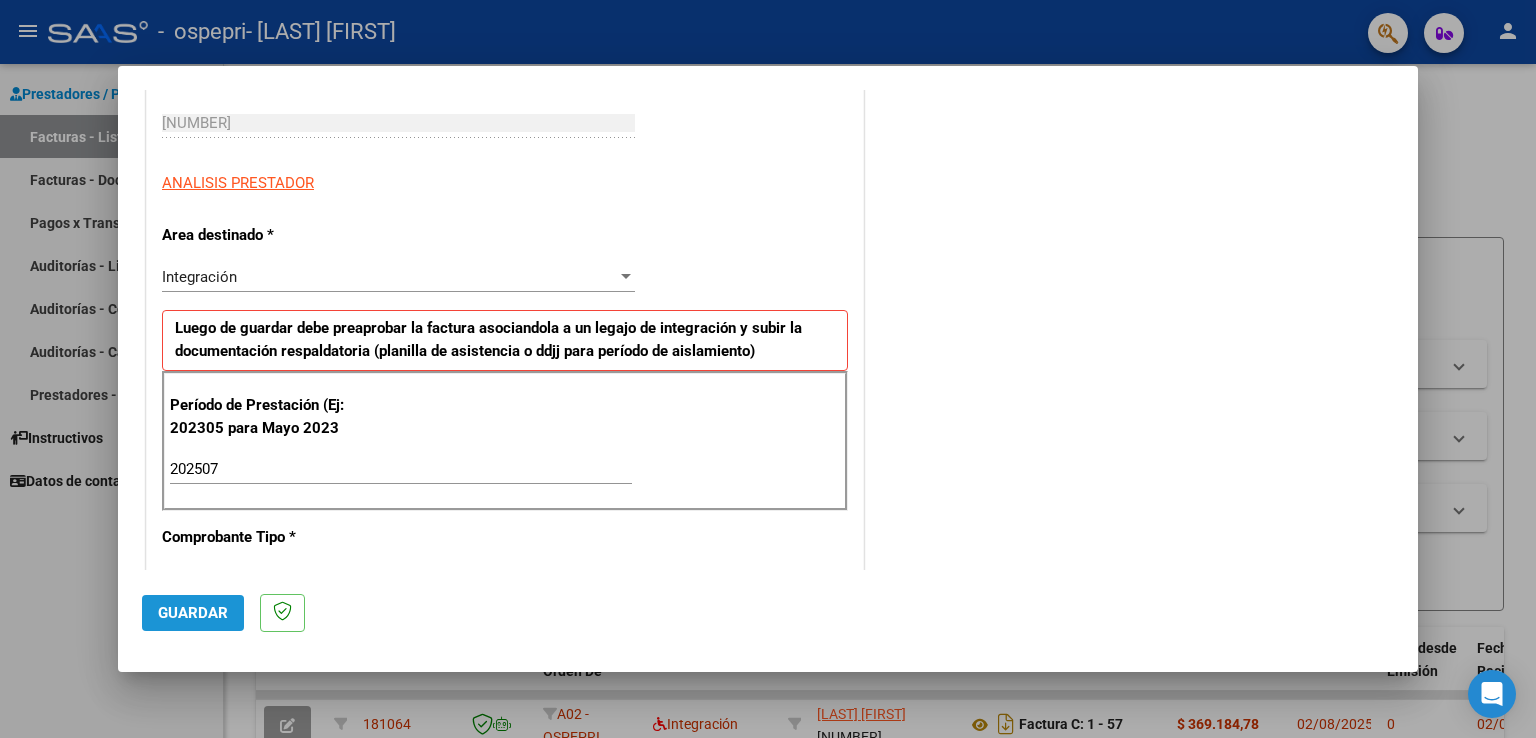 click on "Guardar" 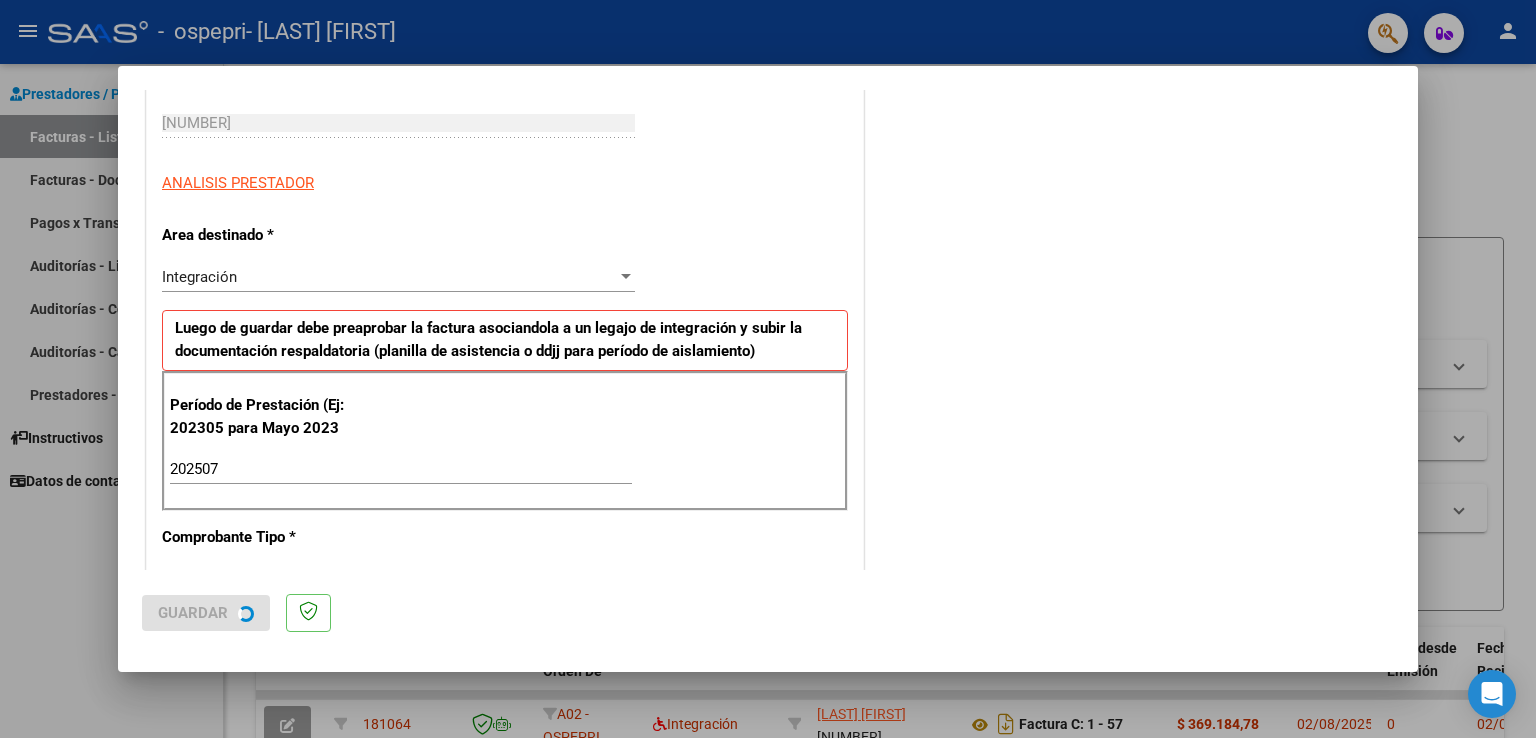 scroll, scrollTop: 0, scrollLeft: 0, axis: both 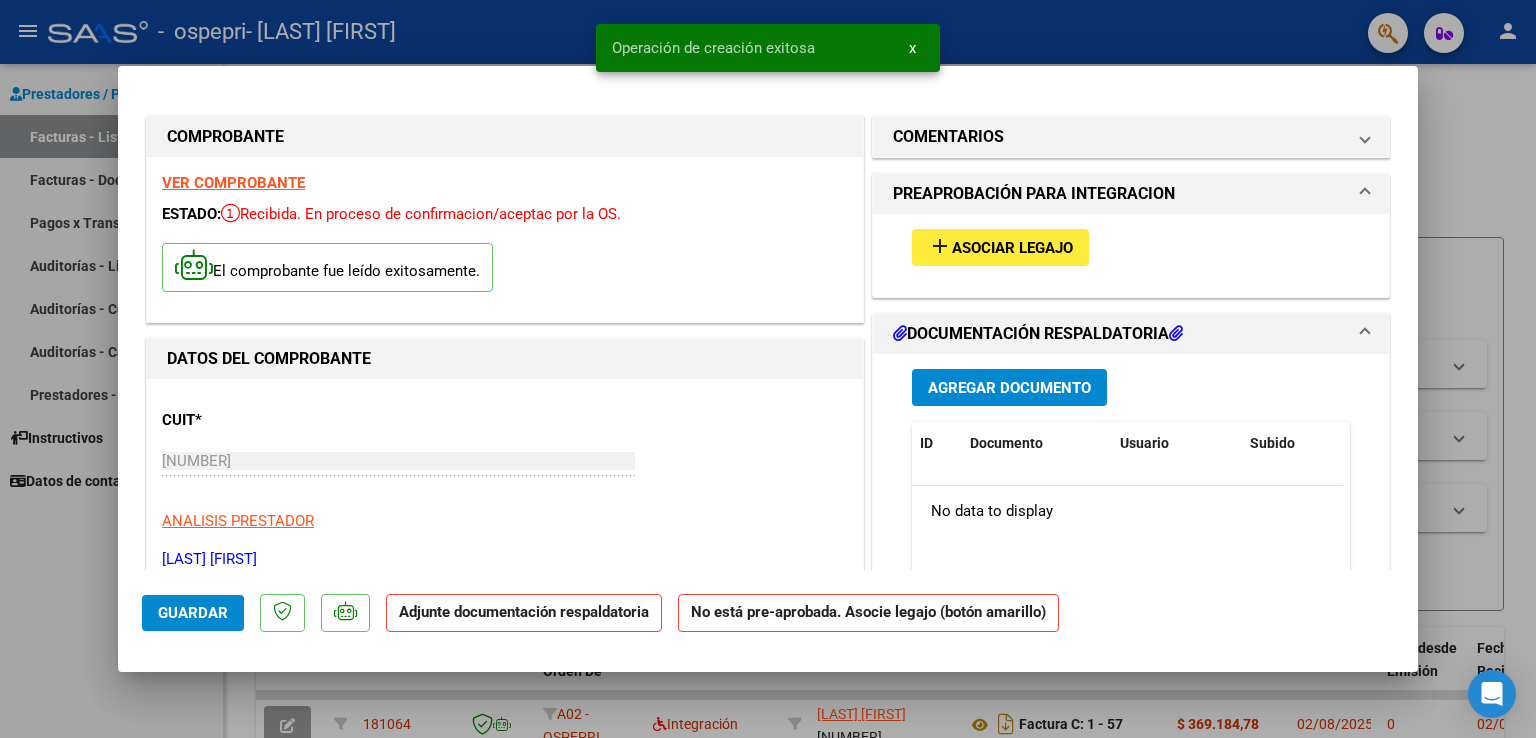 click on "add Asociar Legajo" at bounding box center [1000, 247] 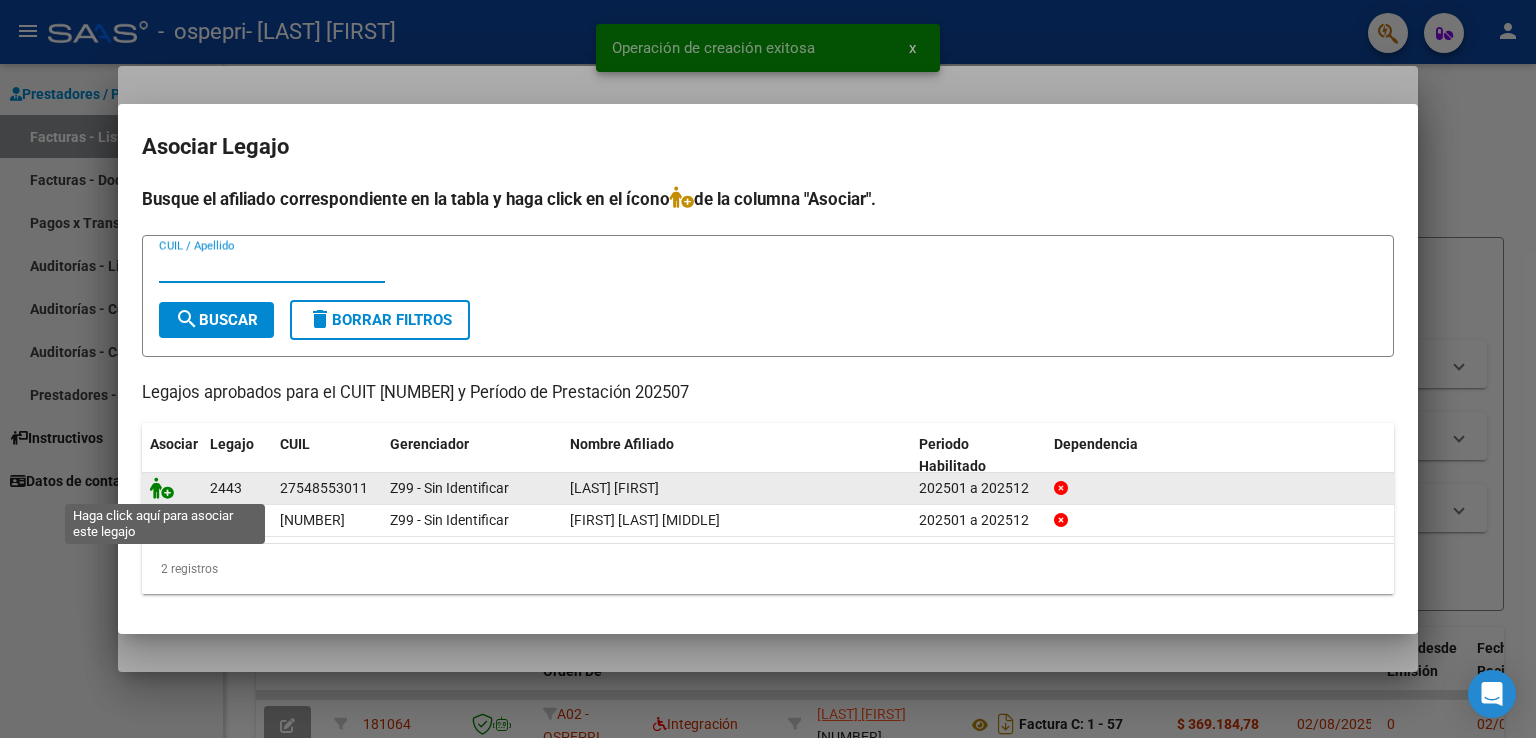 click 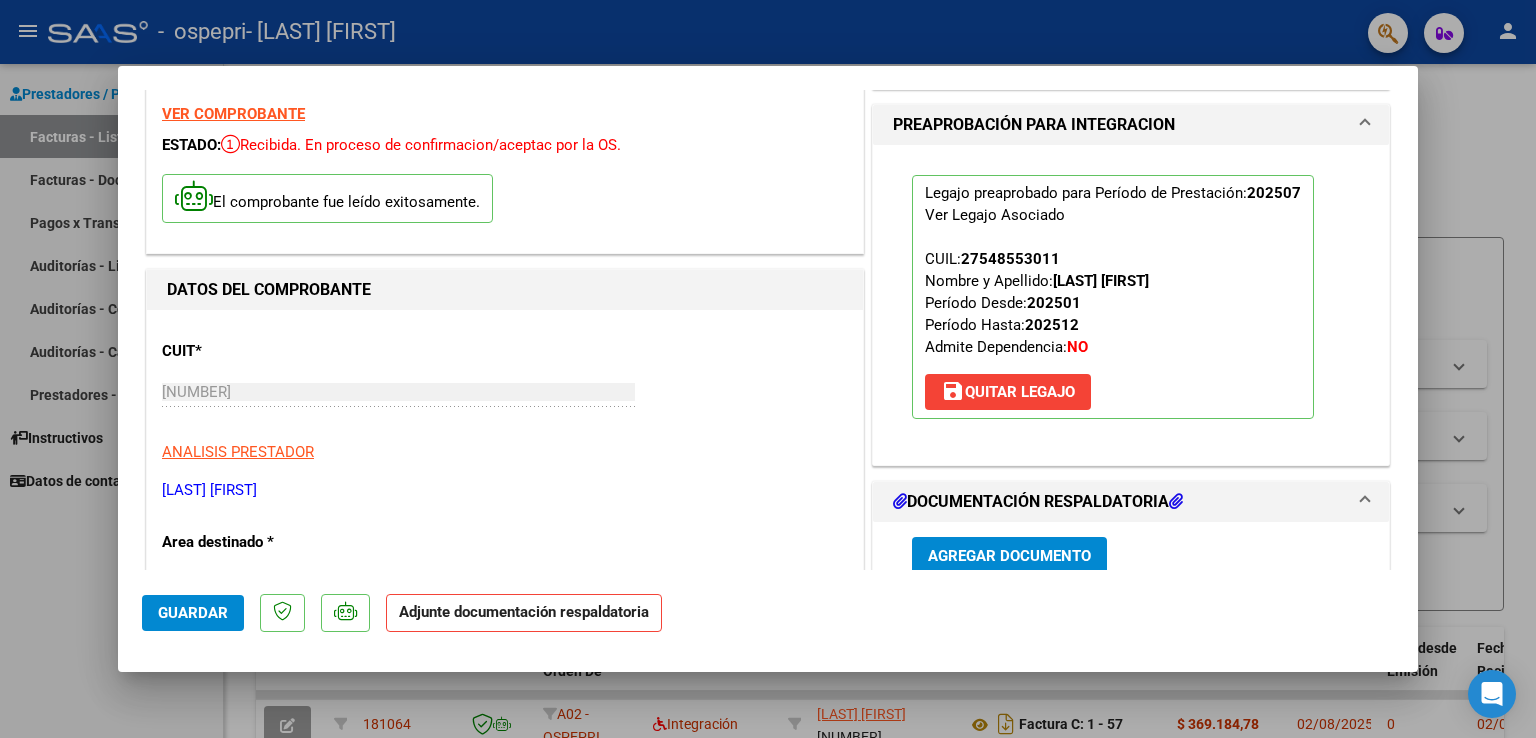 scroll, scrollTop: 200, scrollLeft: 0, axis: vertical 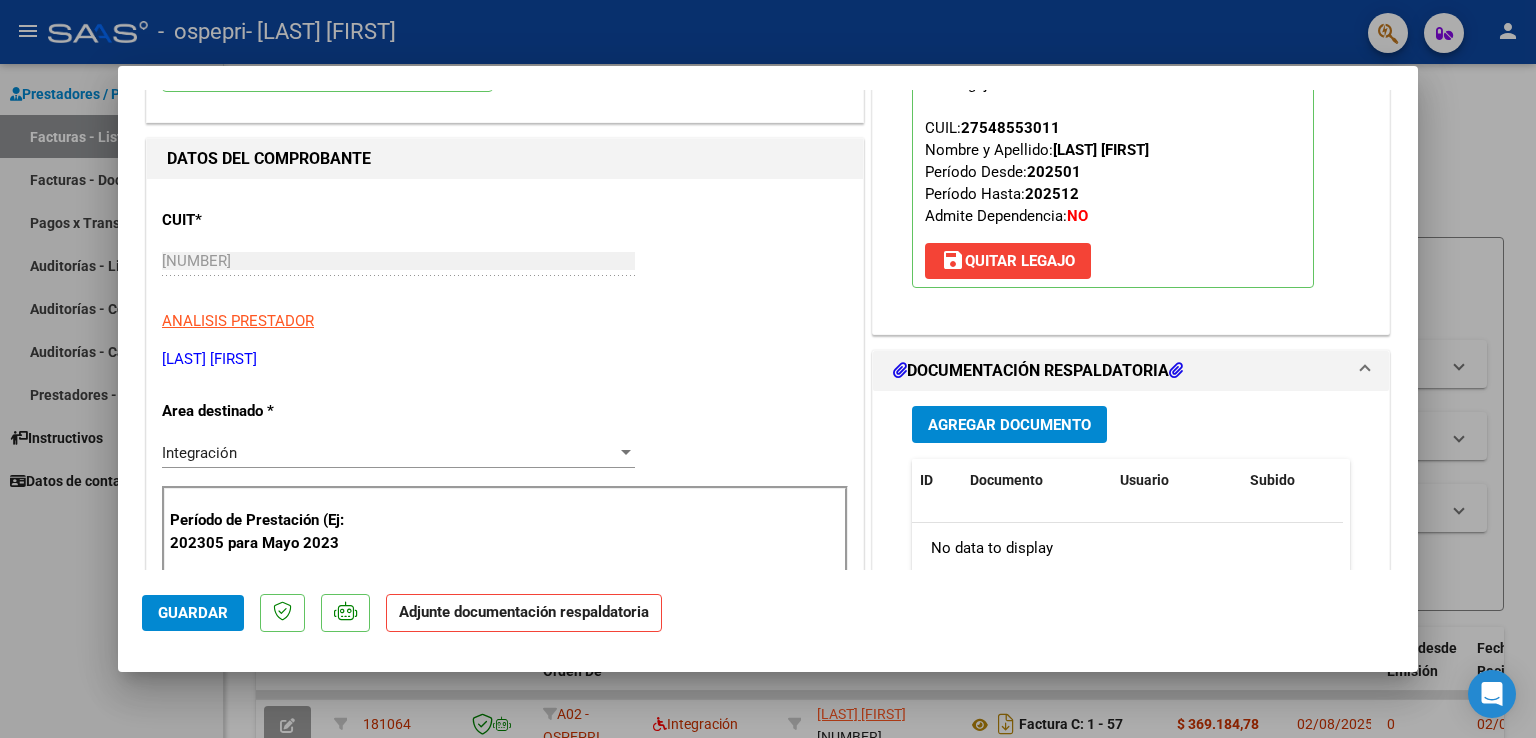click on "Agregar Documento" at bounding box center [1009, 425] 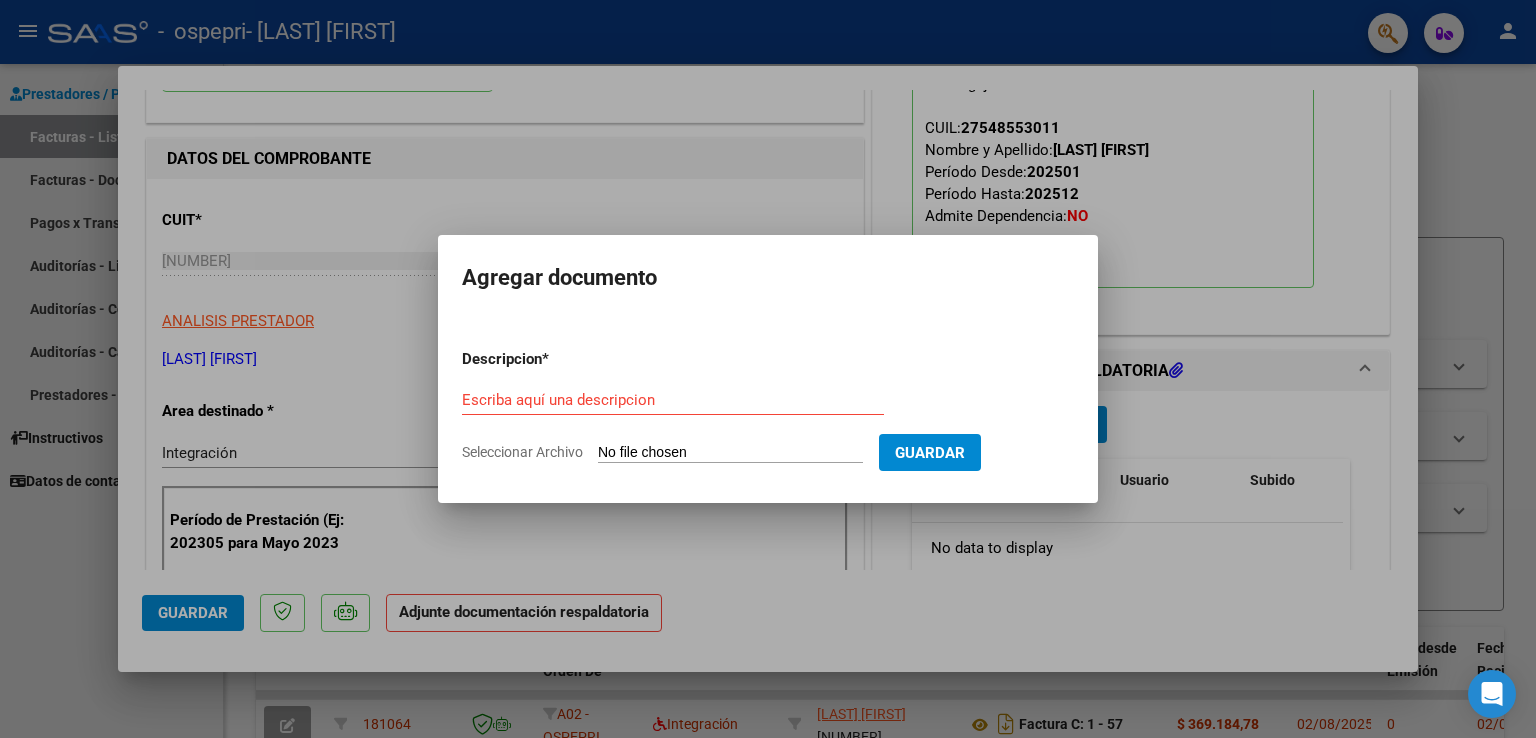 click on "Seleccionar Archivo" 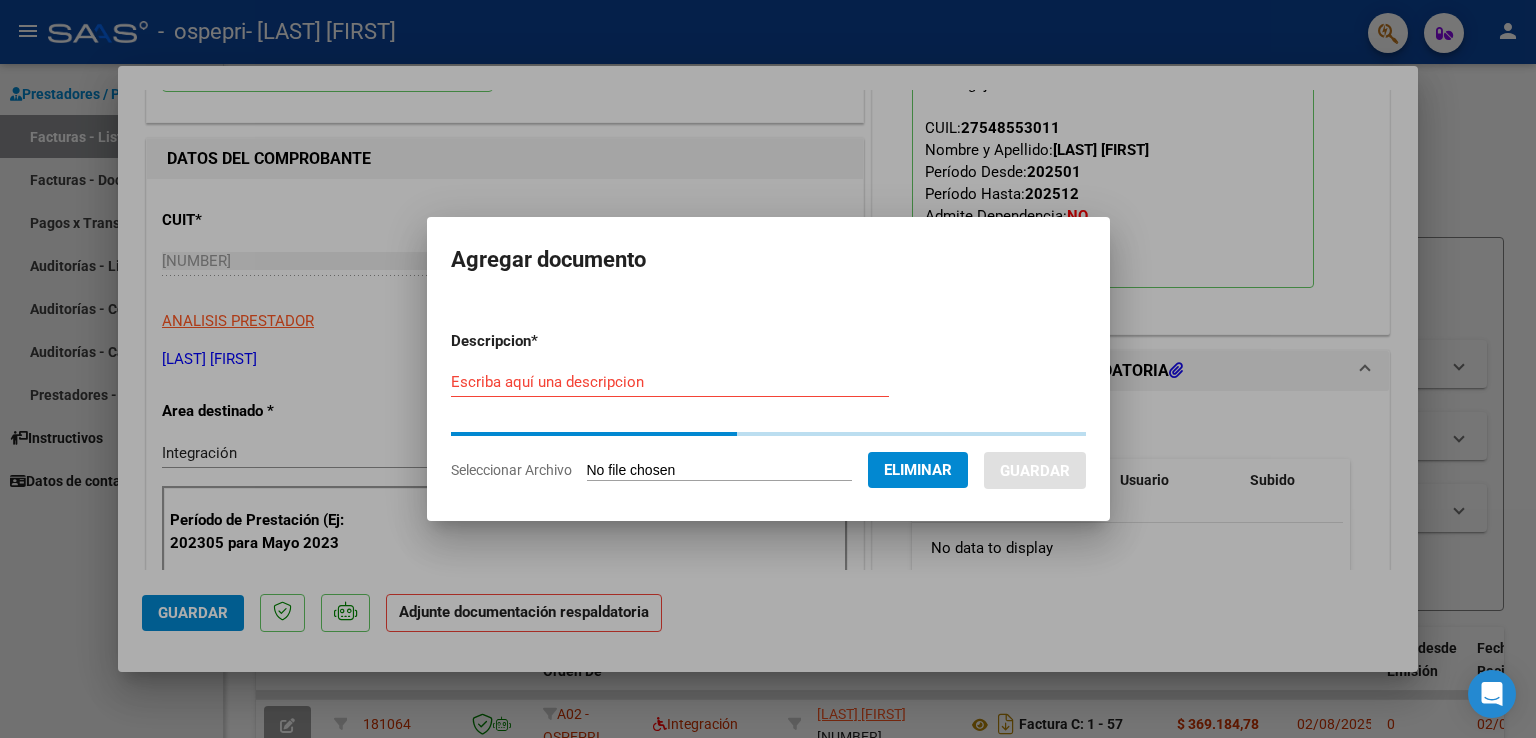 click on "Escriba aquí una descripcion" at bounding box center (670, 382) 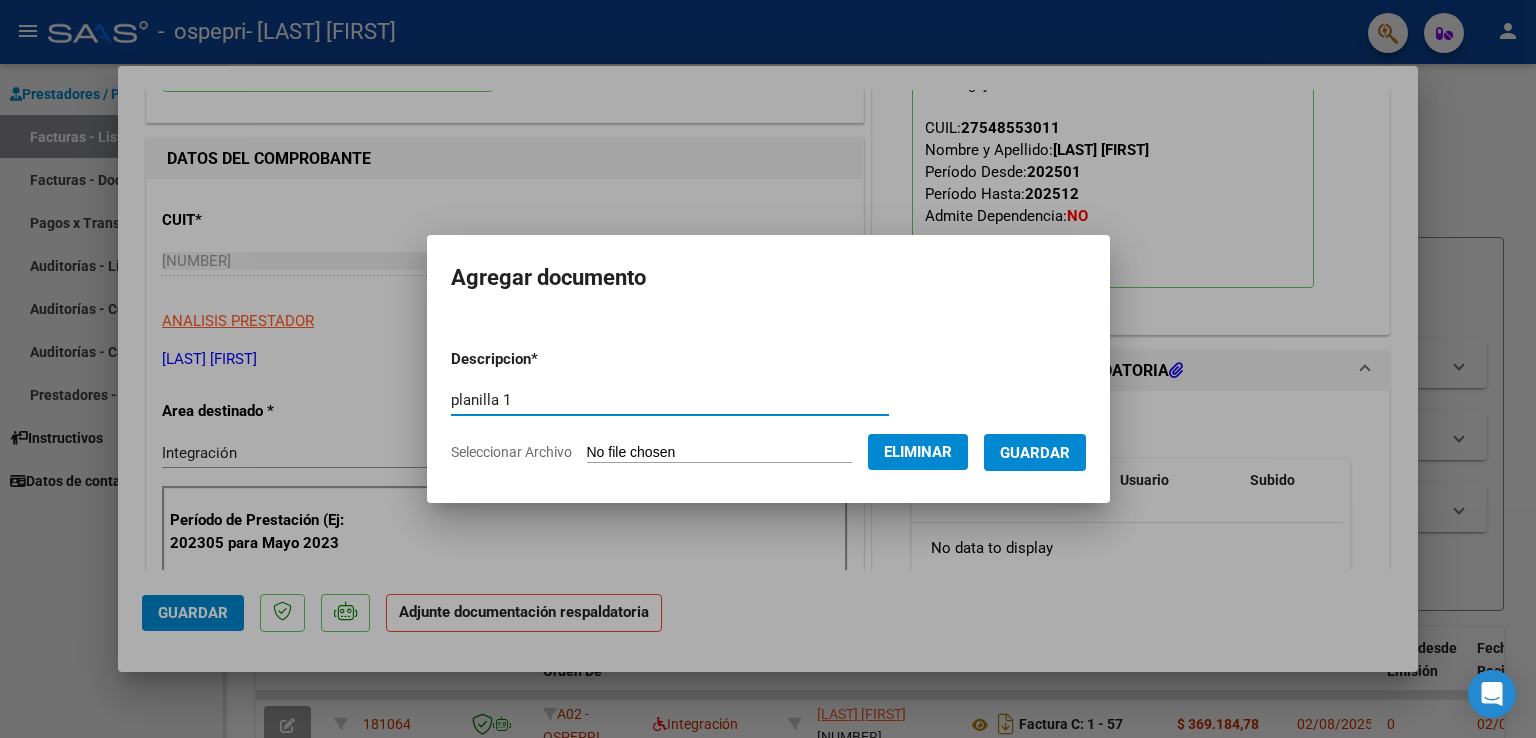 type on "planilla 1" 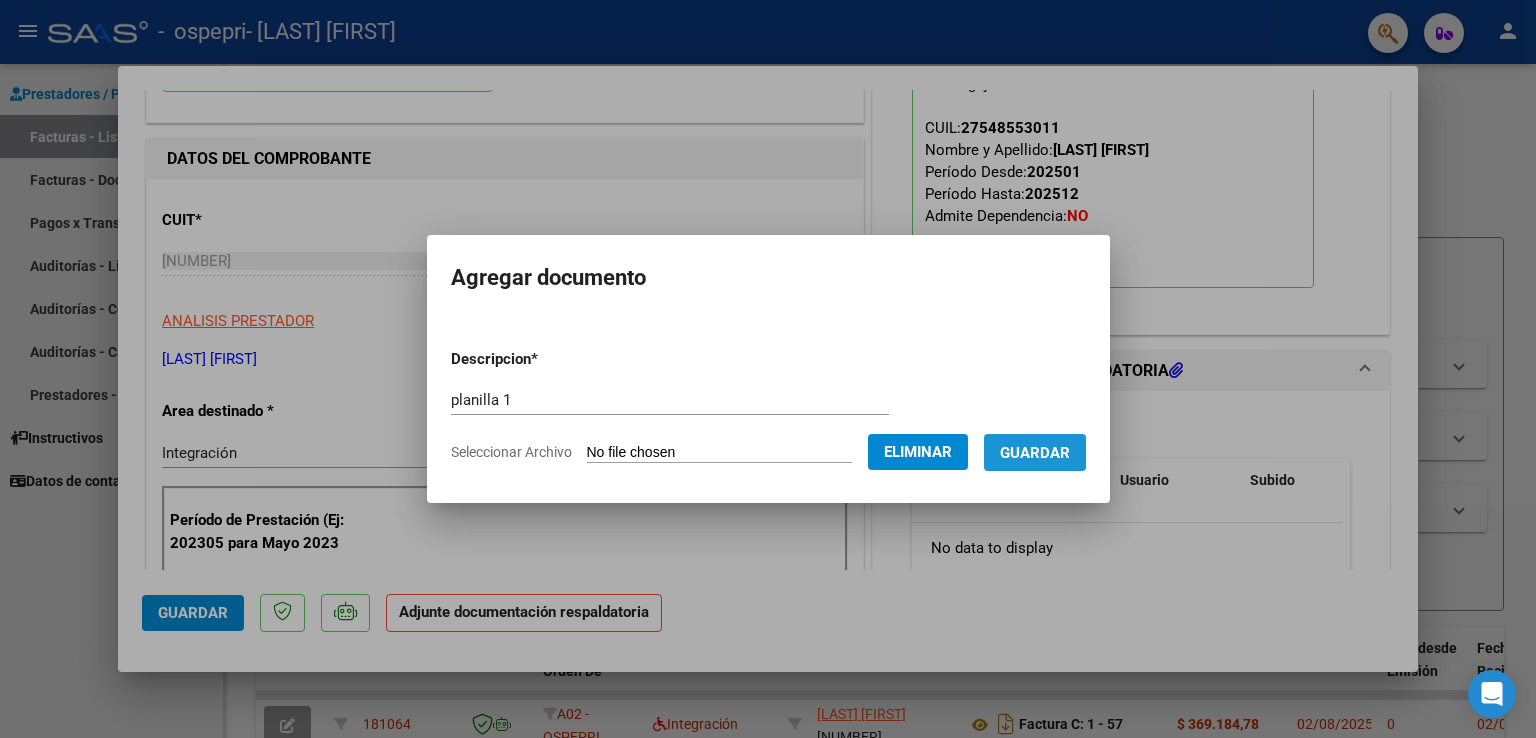 click on "Guardar" at bounding box center (1035, 453) 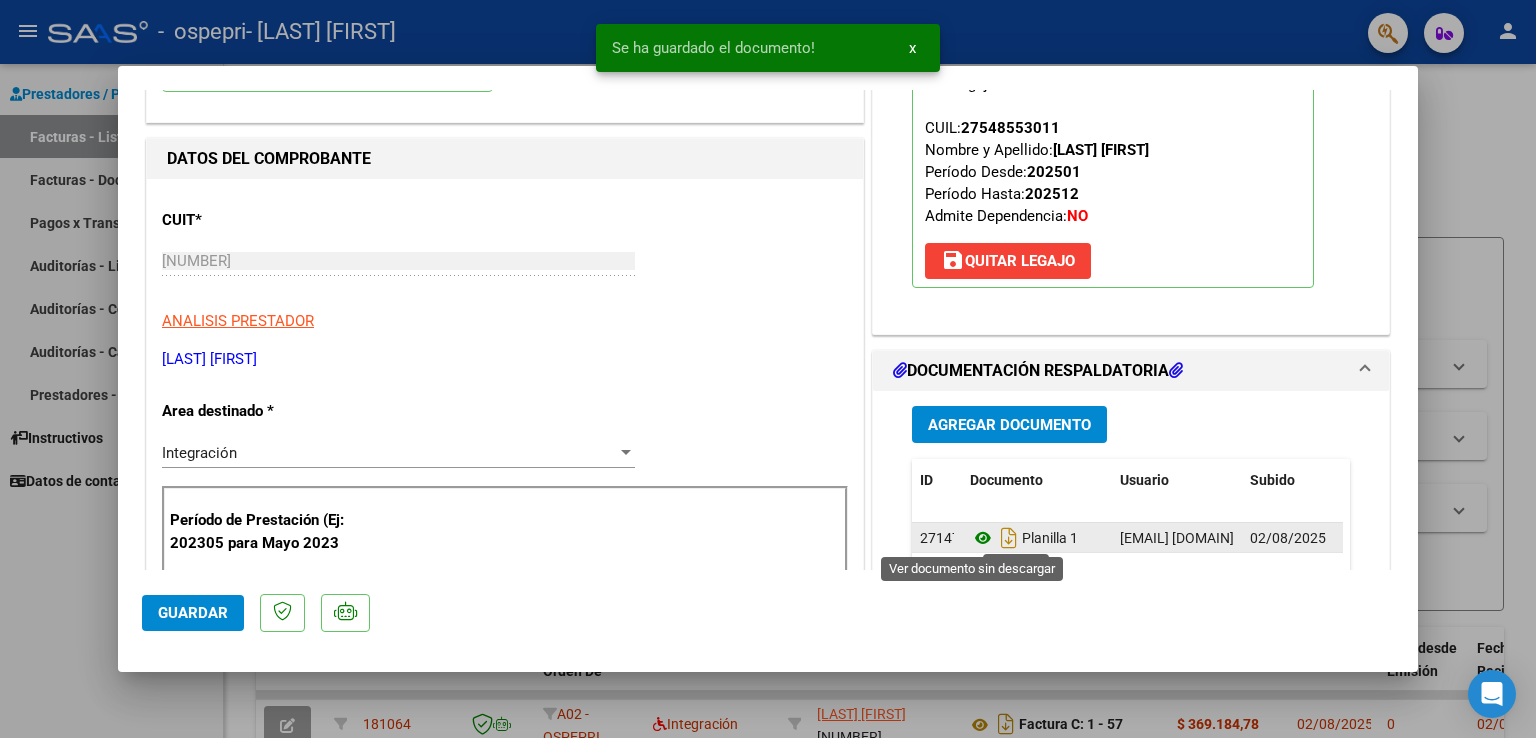 click 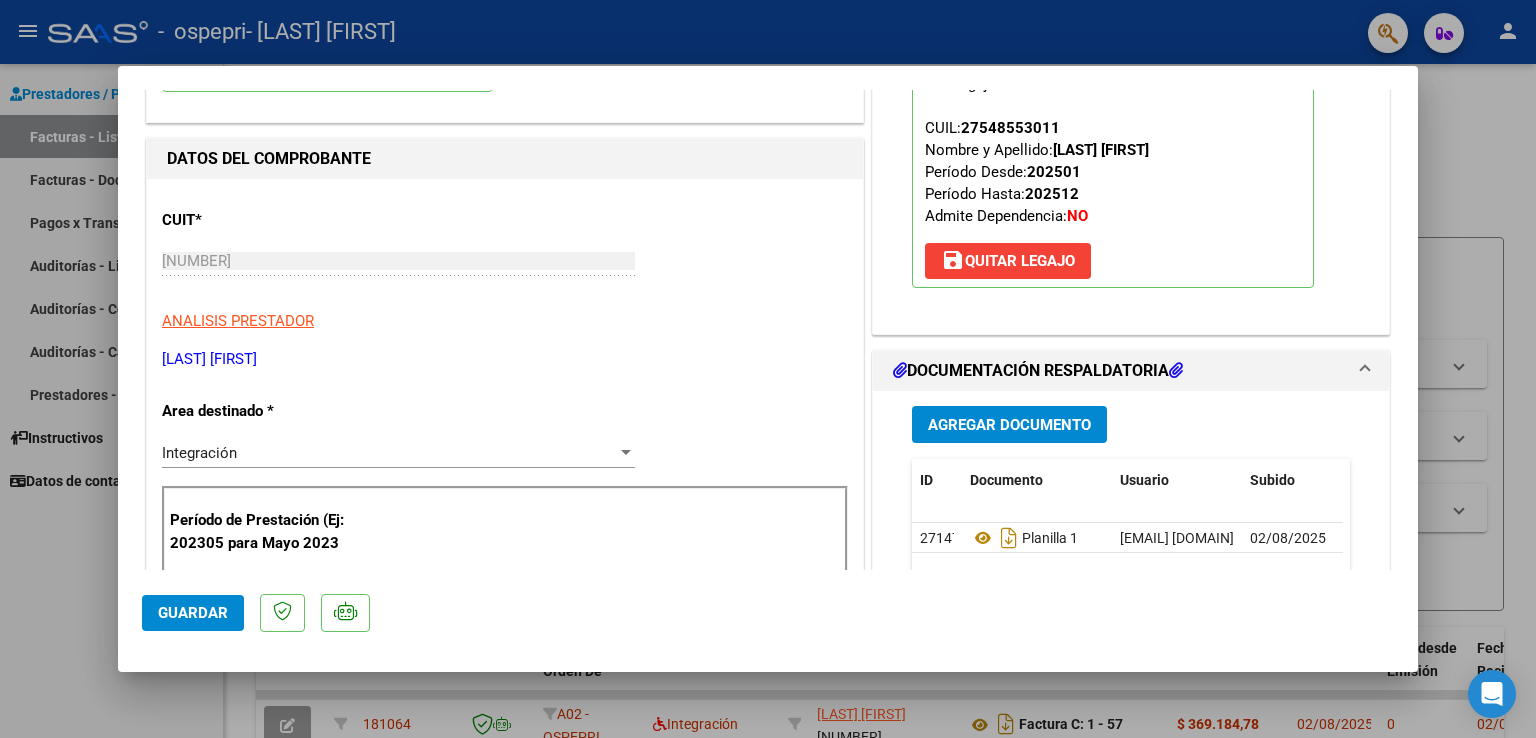 click on "Agregar Documento" at bounding box center [1009, 425] 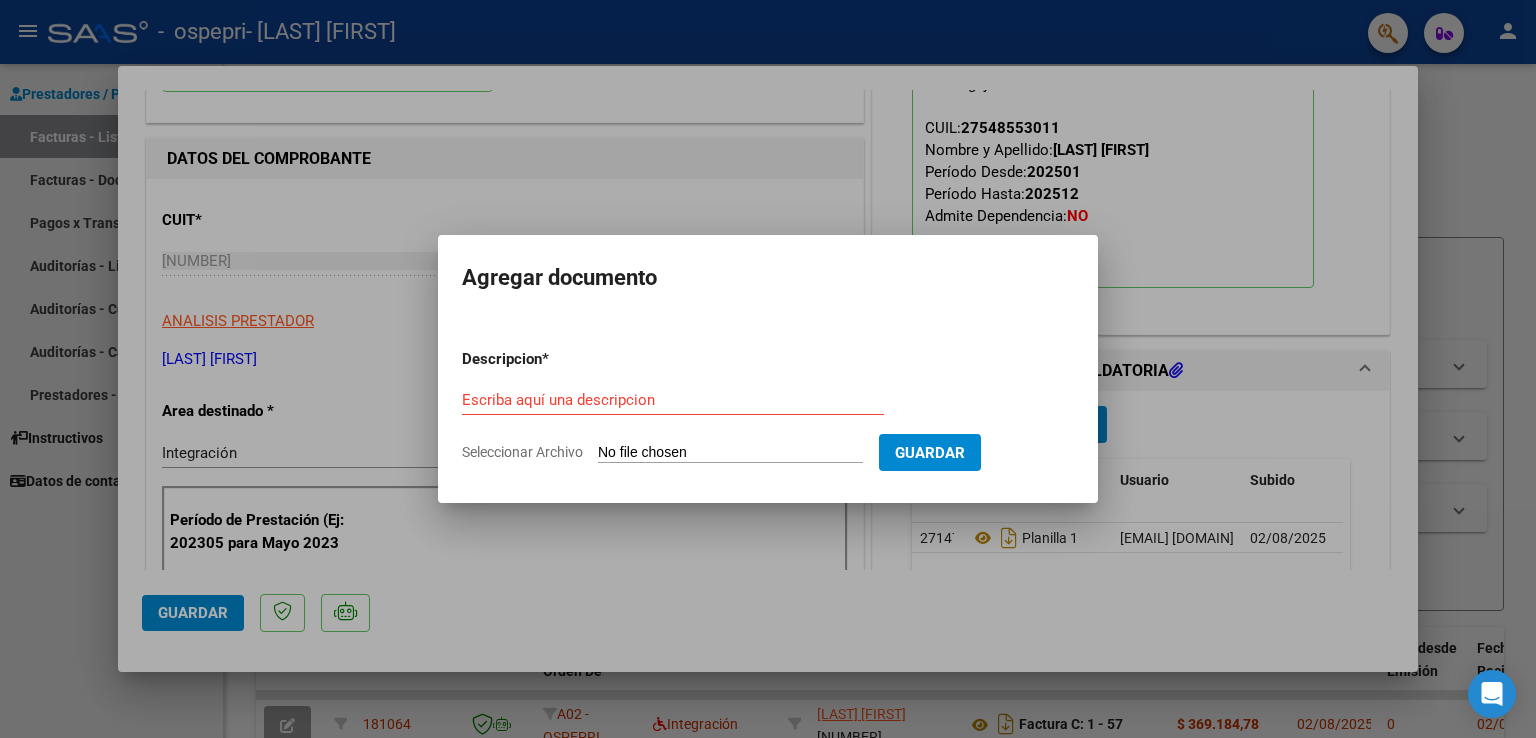 click on "Seleccionar Archivo" 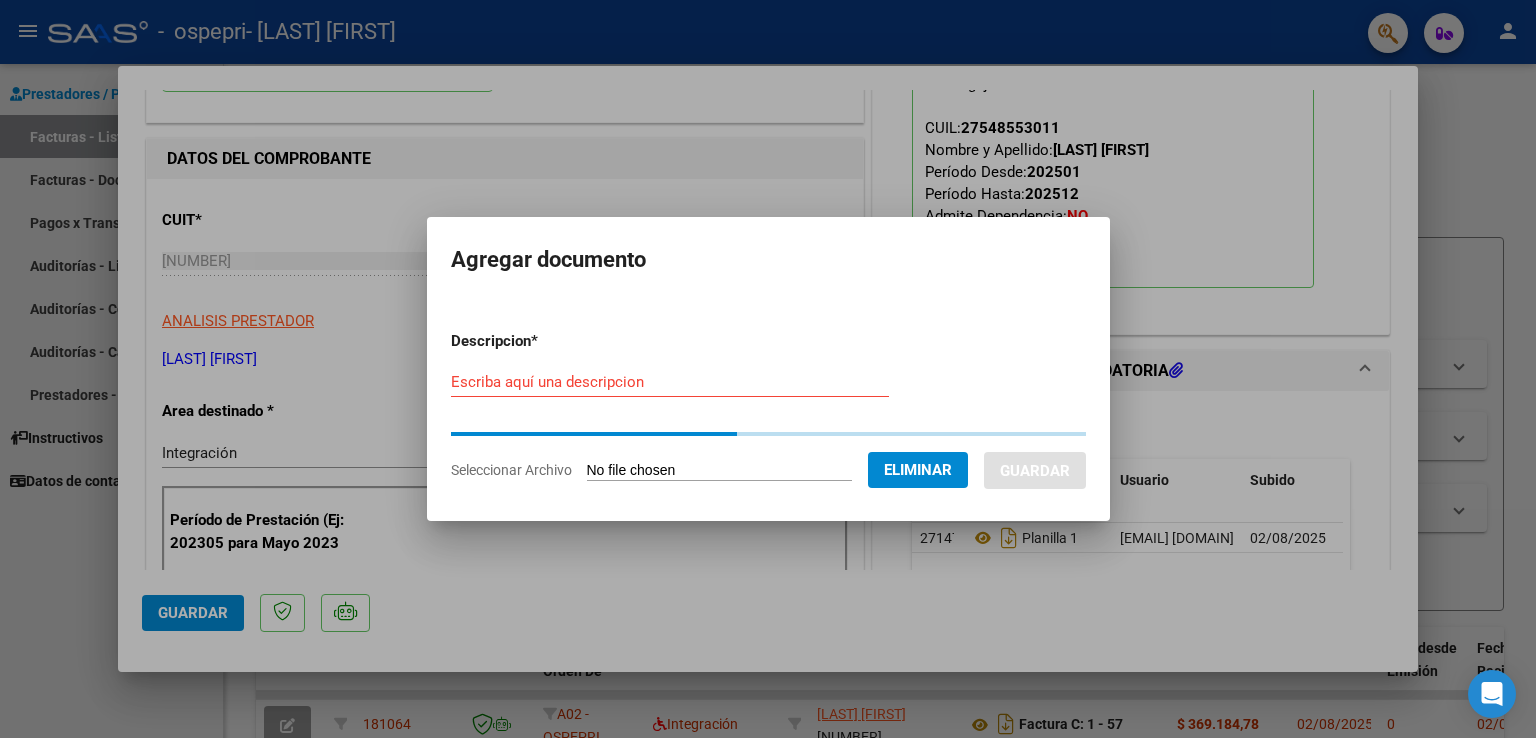 click on "Escriba aquí una descripcion" at bounding box center (670, 382) 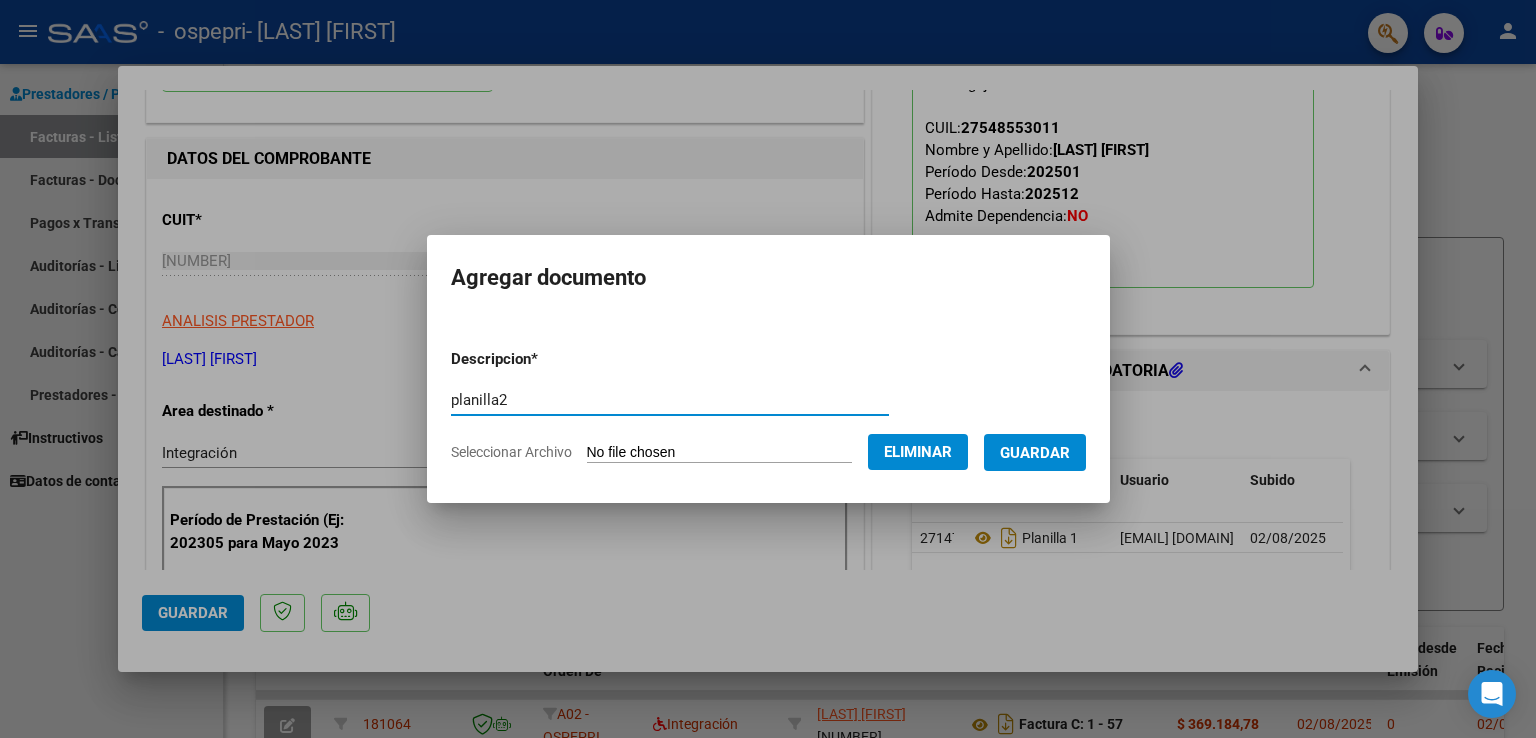 type on "planilla2" 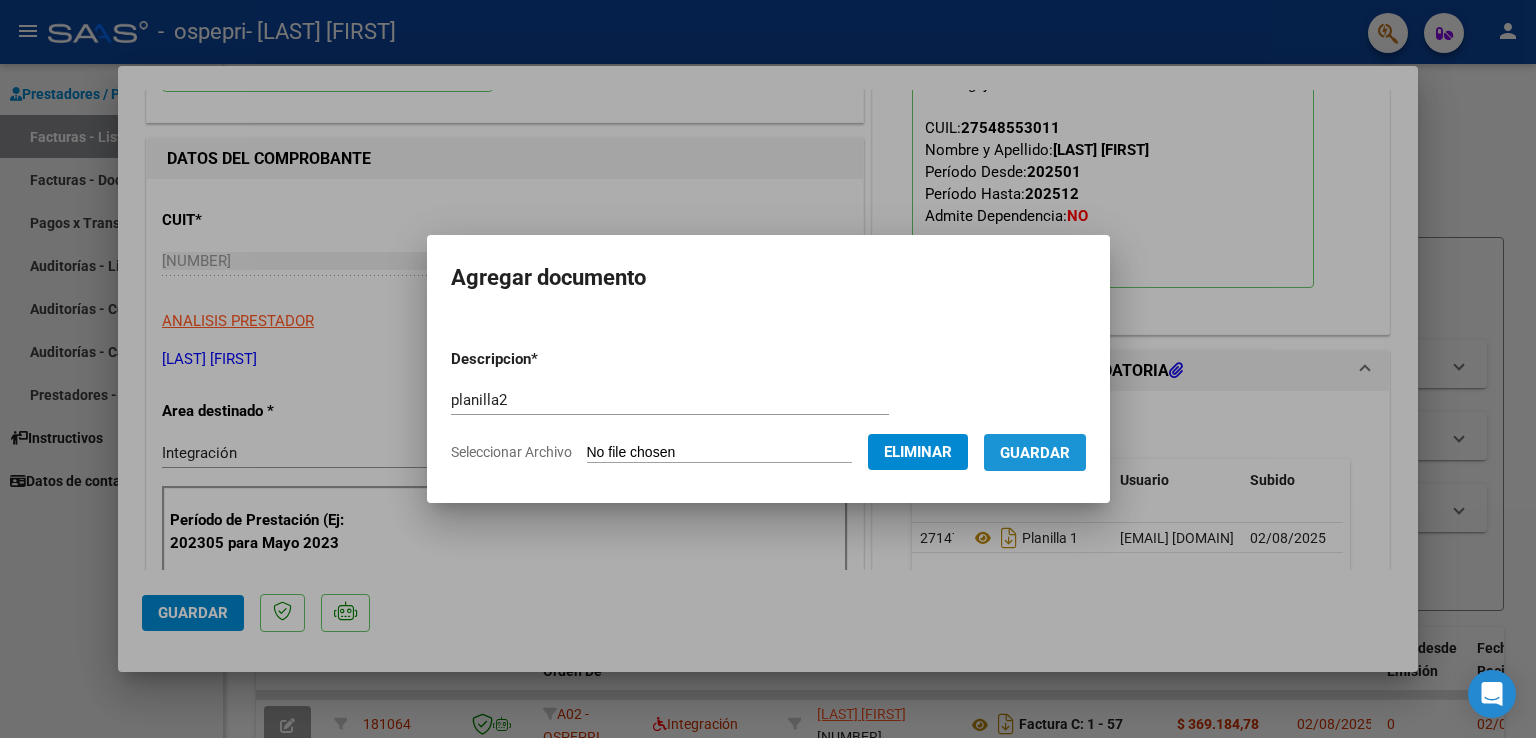 click on "Guardar" at bounding box center (1035, 453) 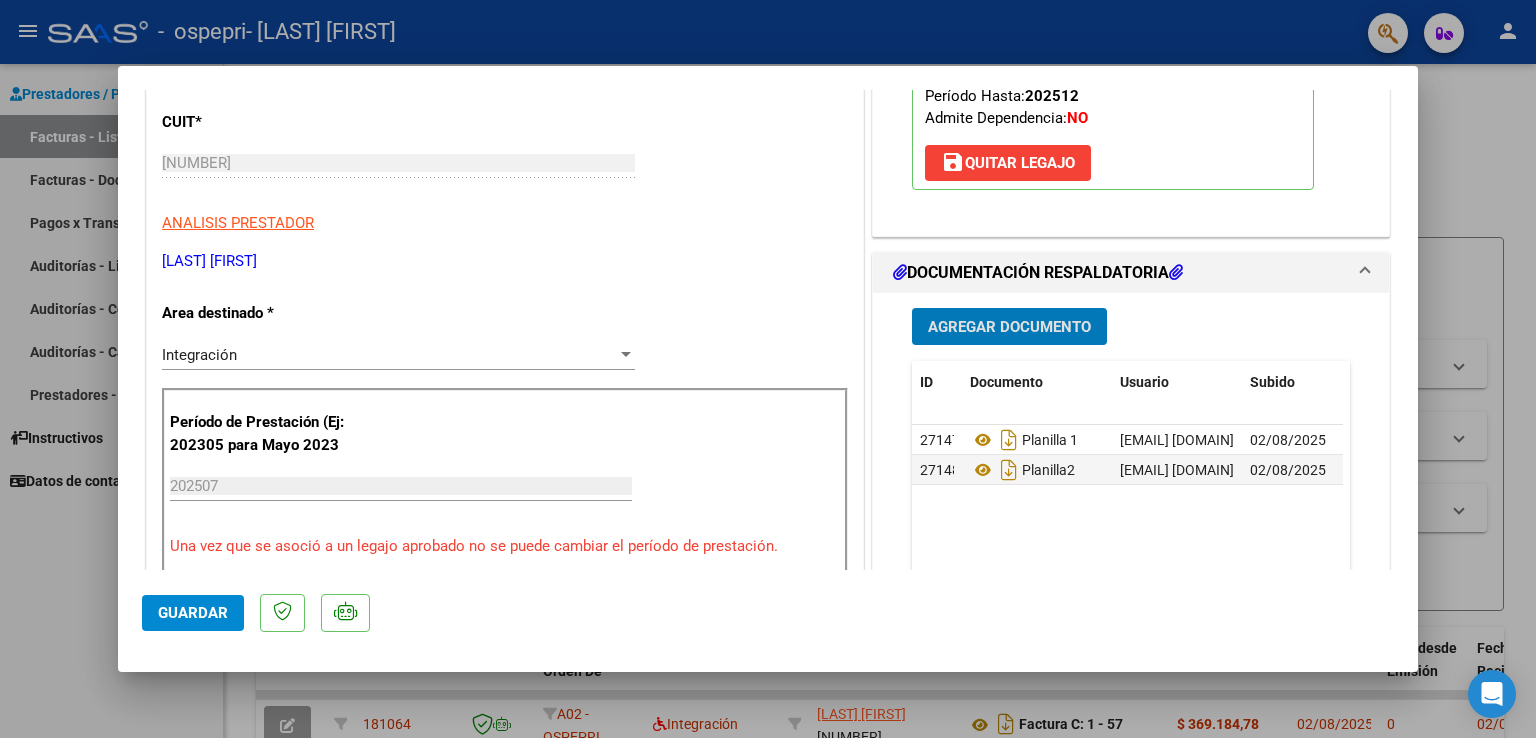 scroll, scrollTop: 300, scrollLeft: 0, axis: vertical 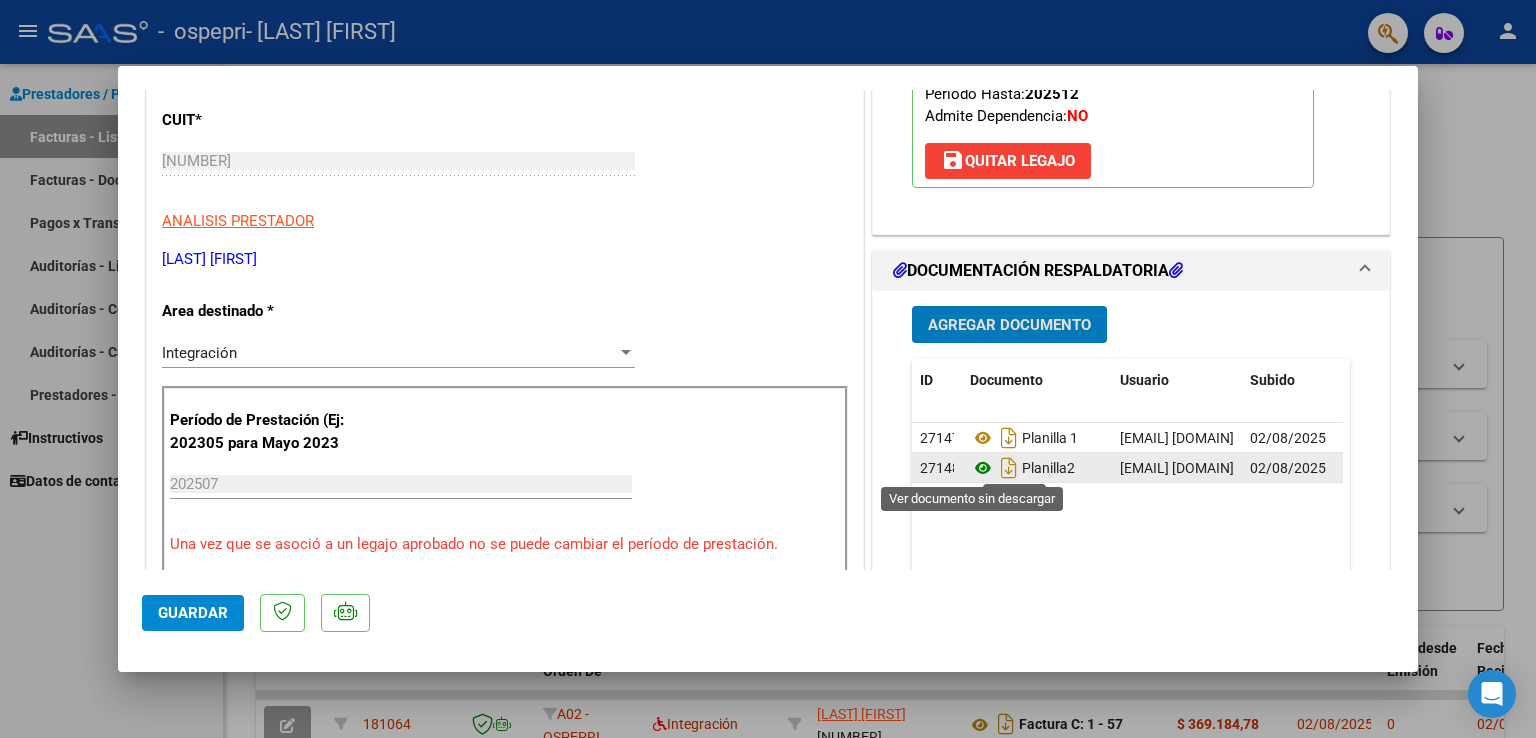click 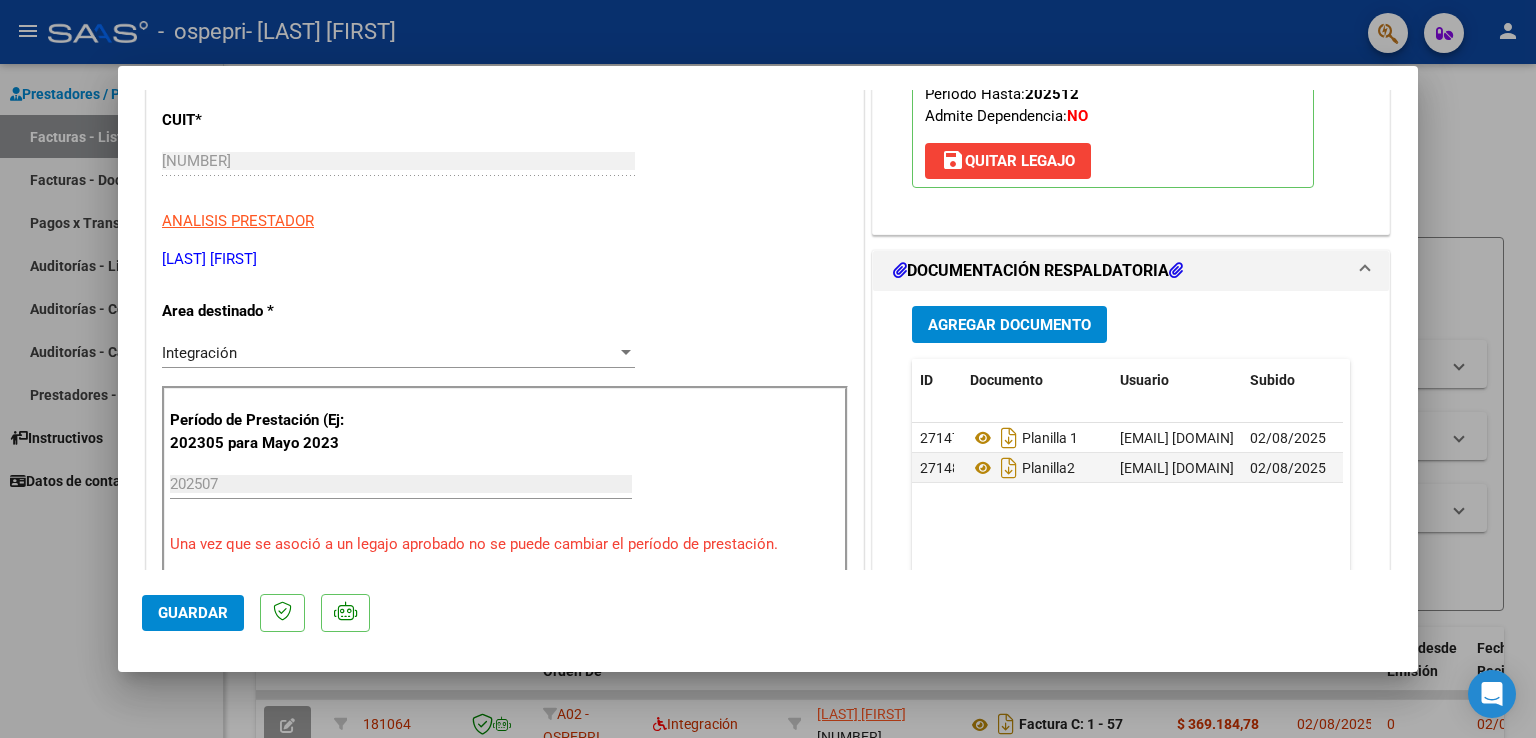 click on "Guardar" 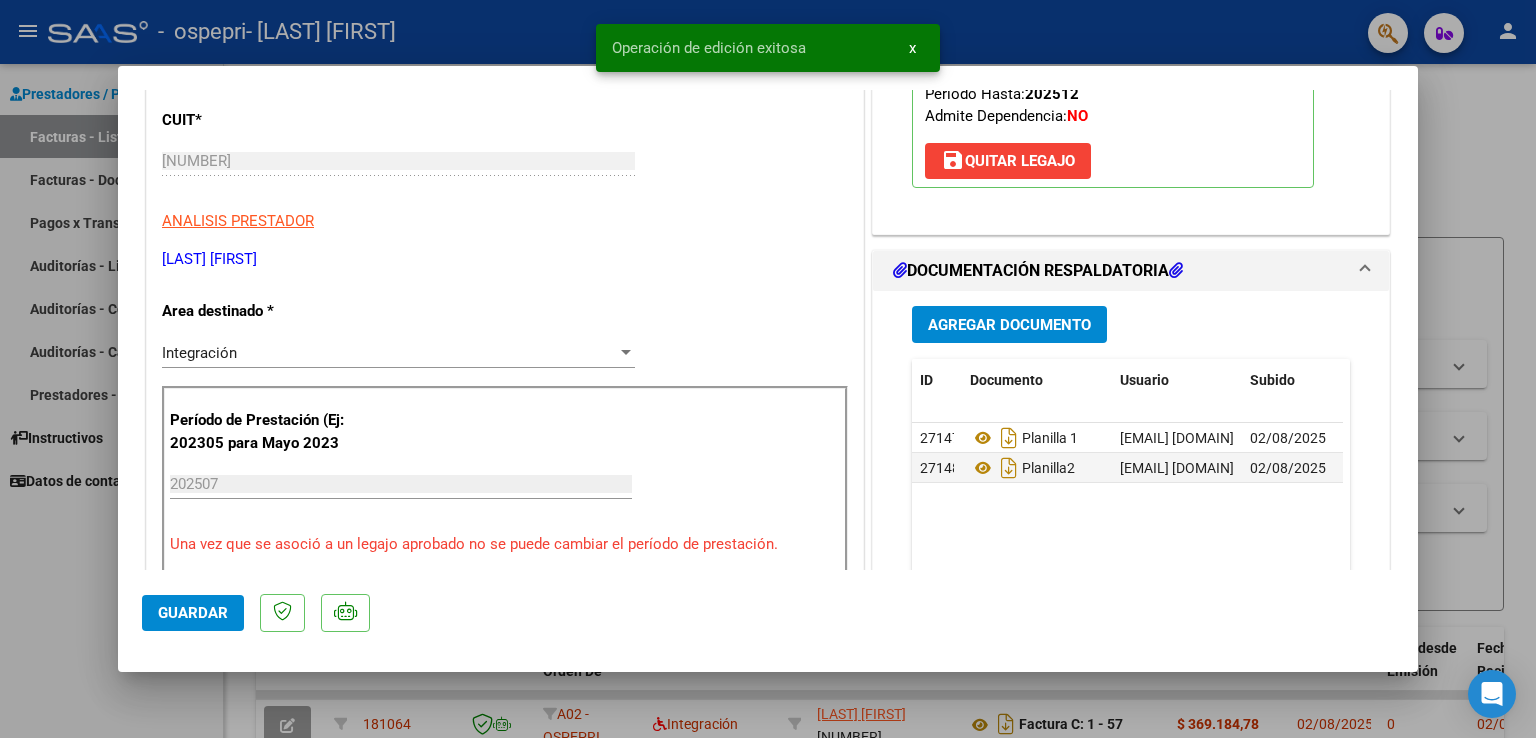 click at bounding box center (768, 369) 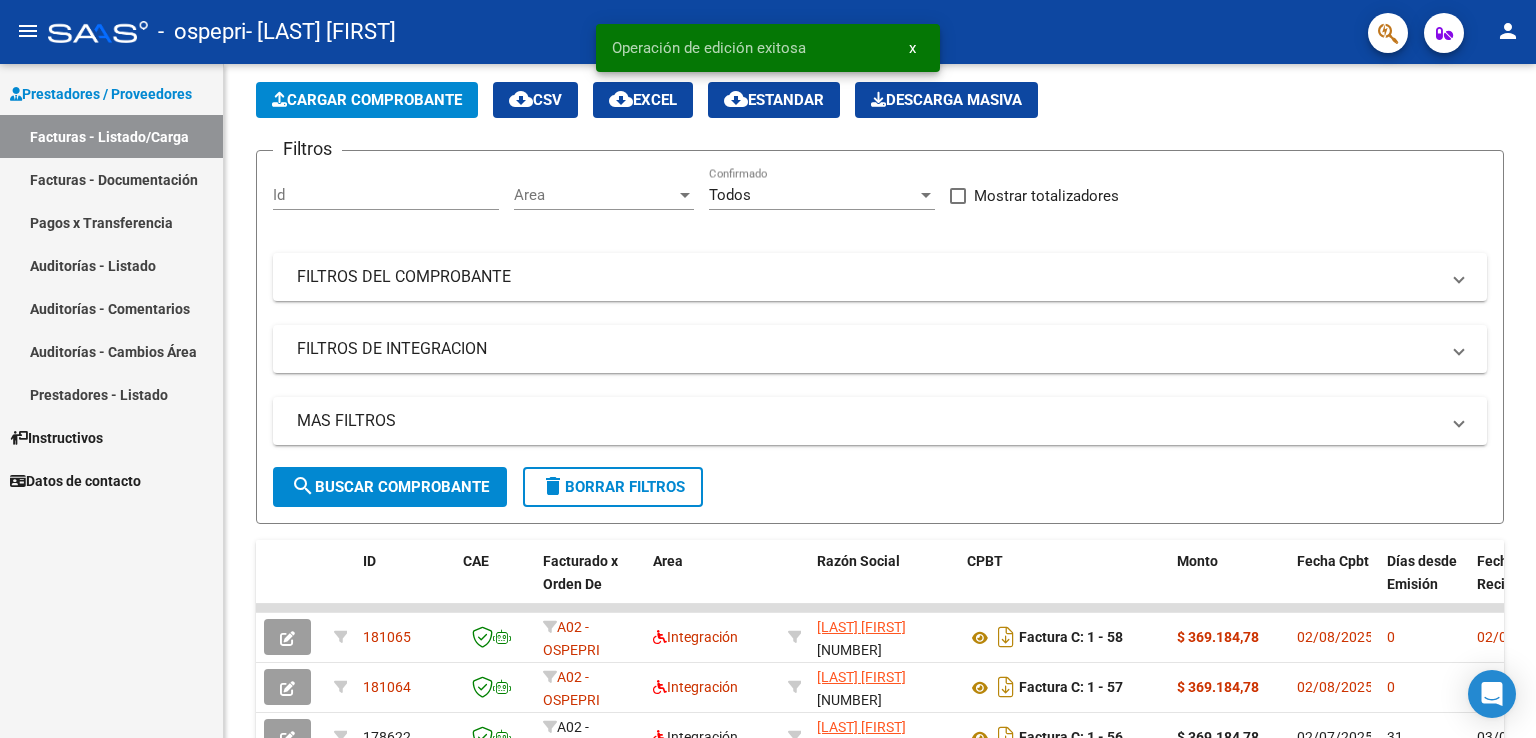 scroll, scrollTop: 0, scrollLeft: 0, axis: both 